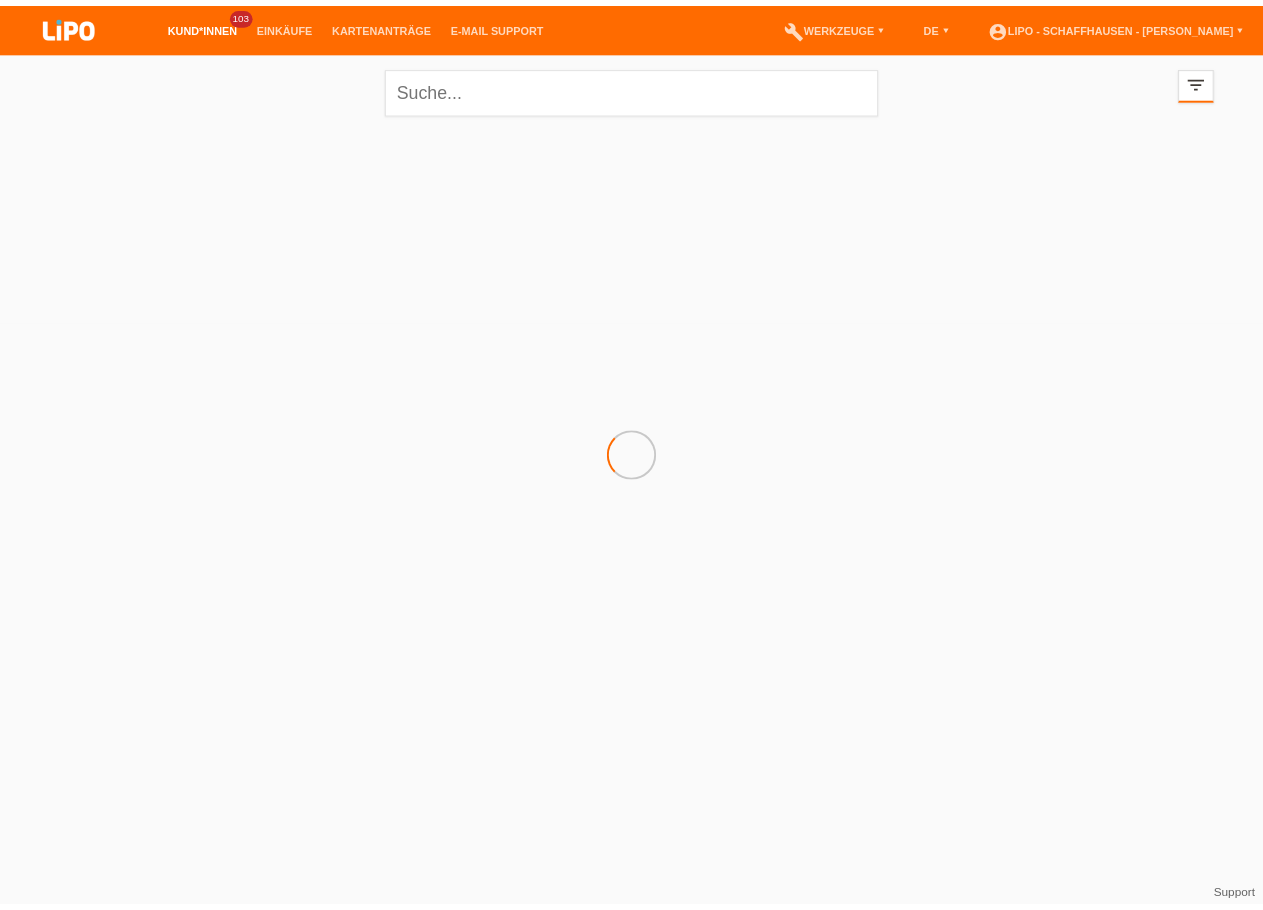 scroll, scrollTop: 0, scrollLeft: 0, axis: both 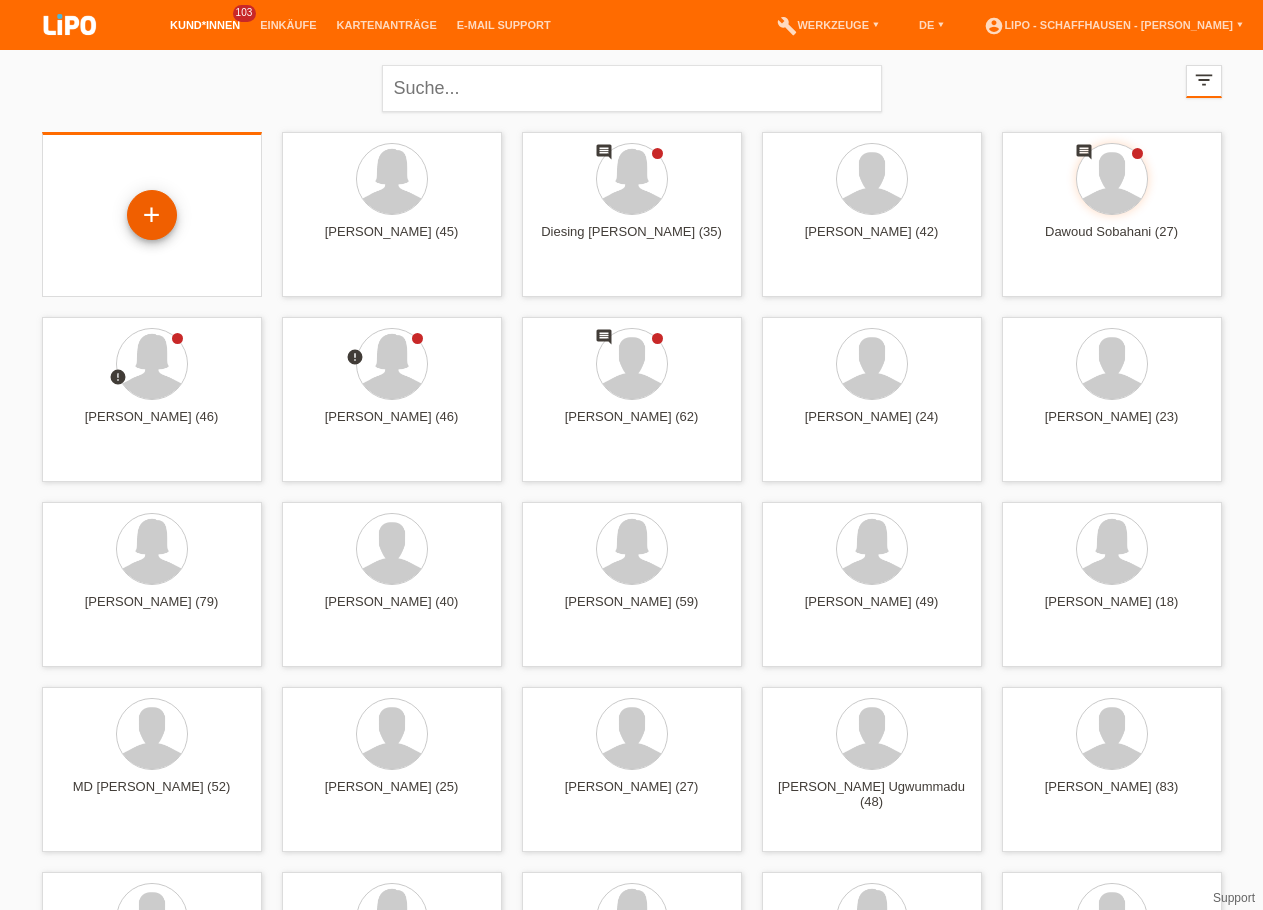 click on "+" at bounding box center (152, 215) 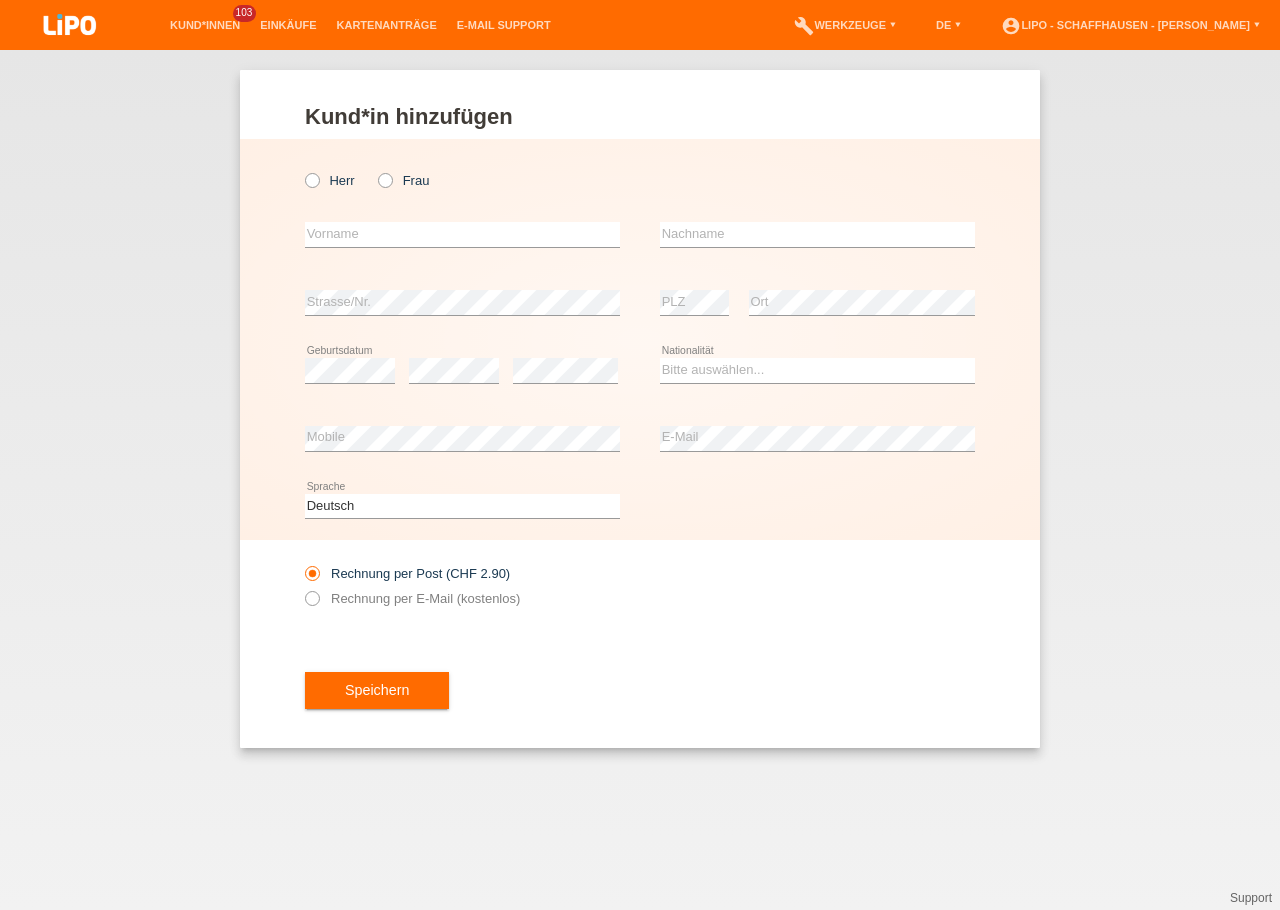 scroll, scrollTop: 0, scrollLeft: 0, axis: both 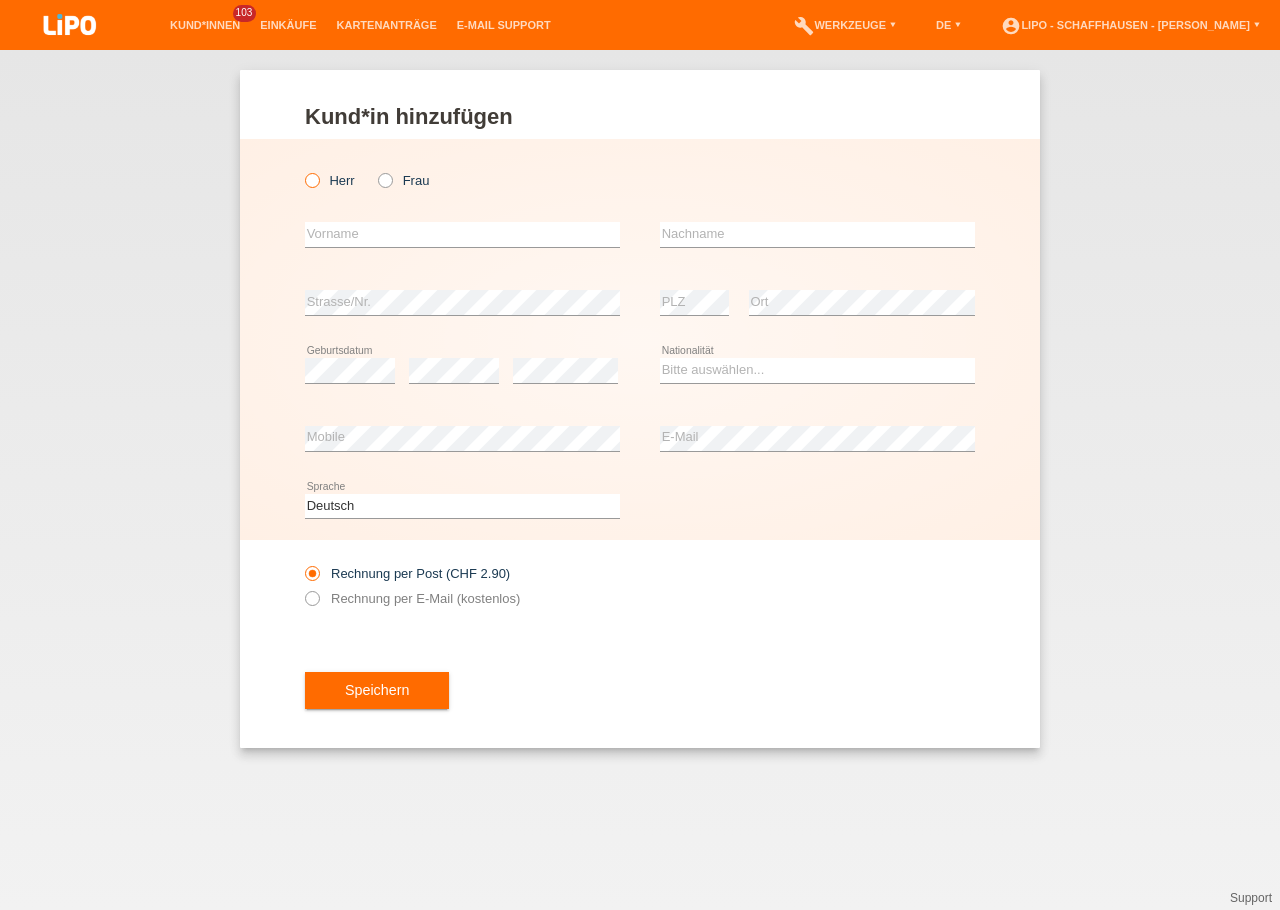 click on "Herr" at bounding box center (330, 180) 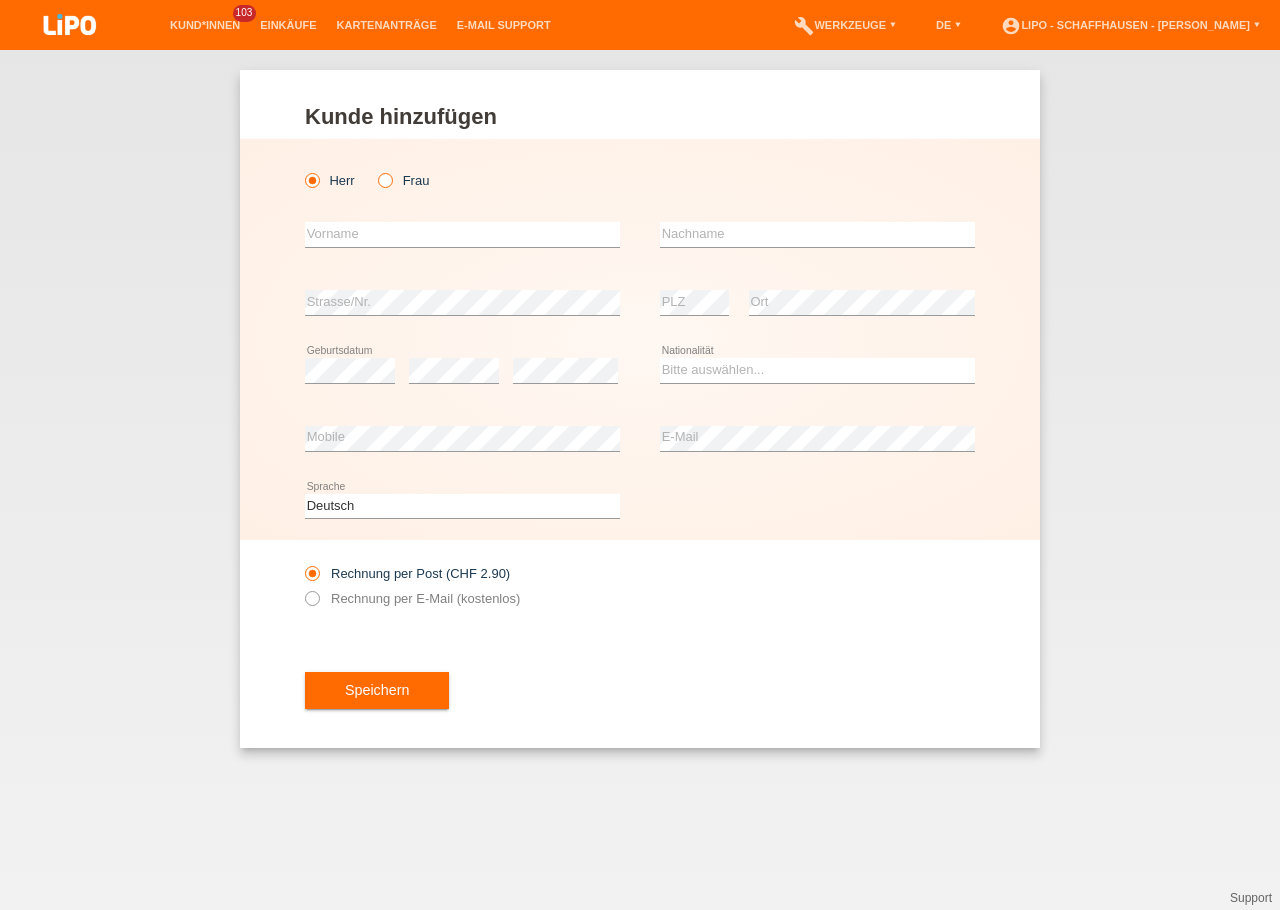 click on "Frau" at bounding box center [403, 180] 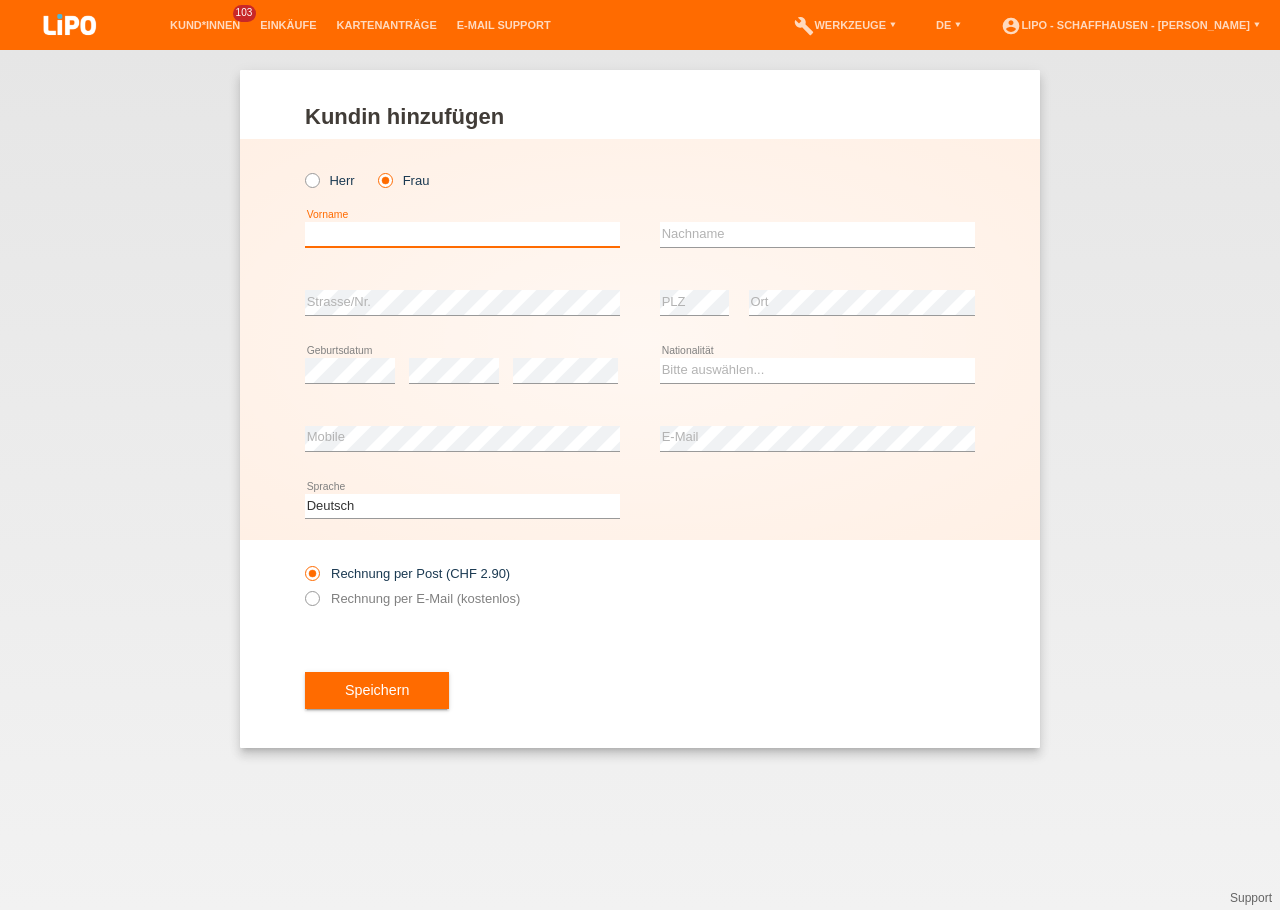 click at bounding box center [462, 234] 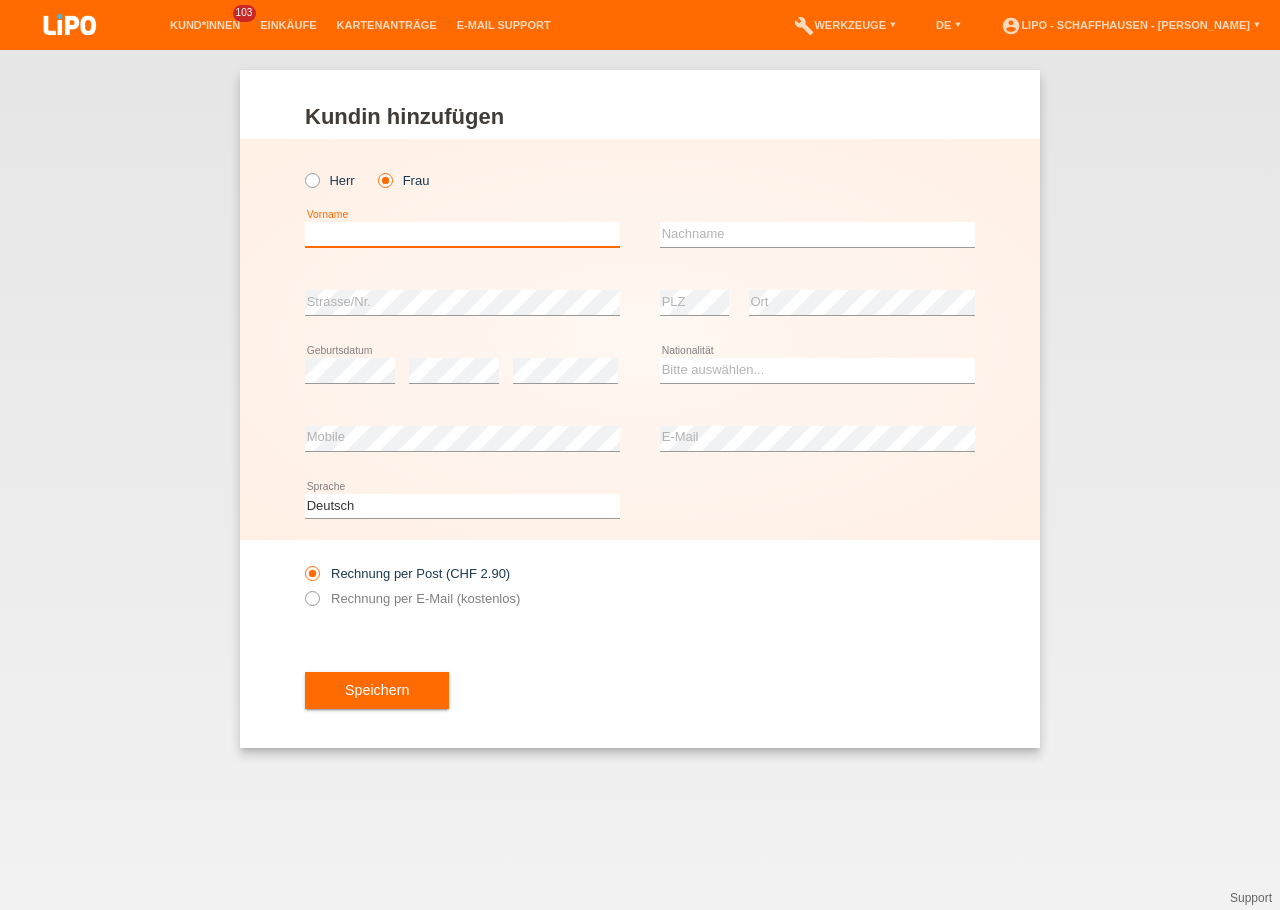 type on "G" 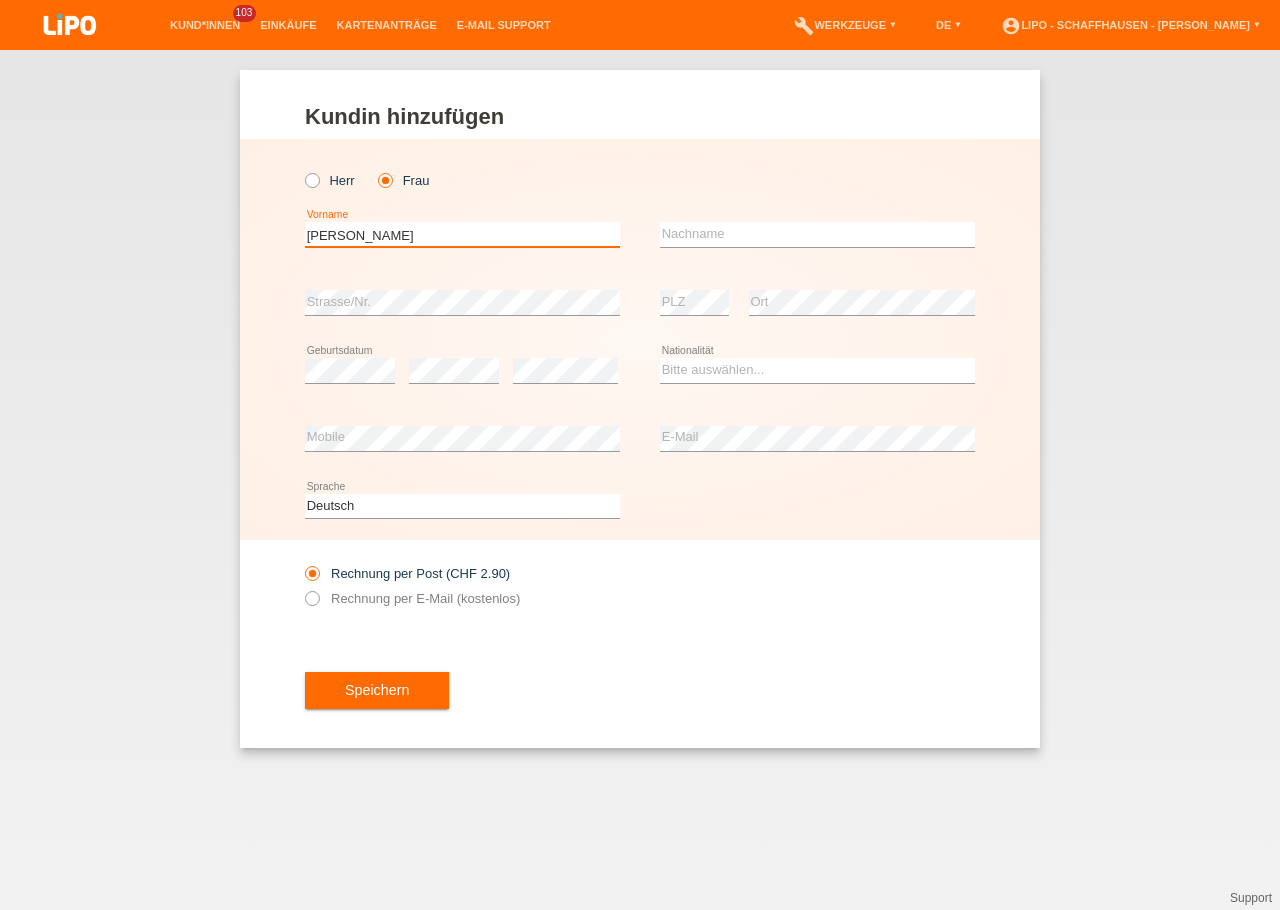 type on "[PERSON_NAME]" 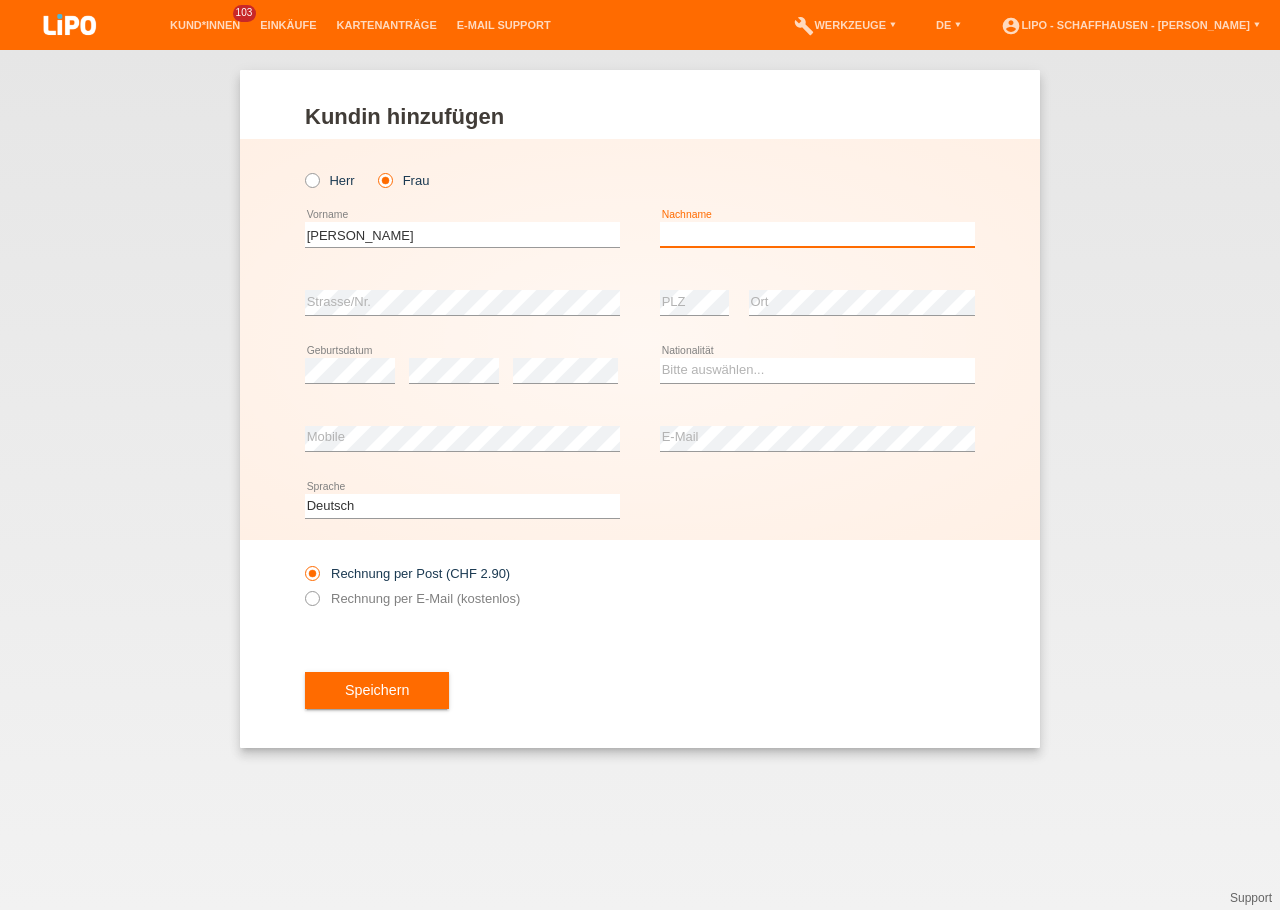 click at bounding box center [817, 234] 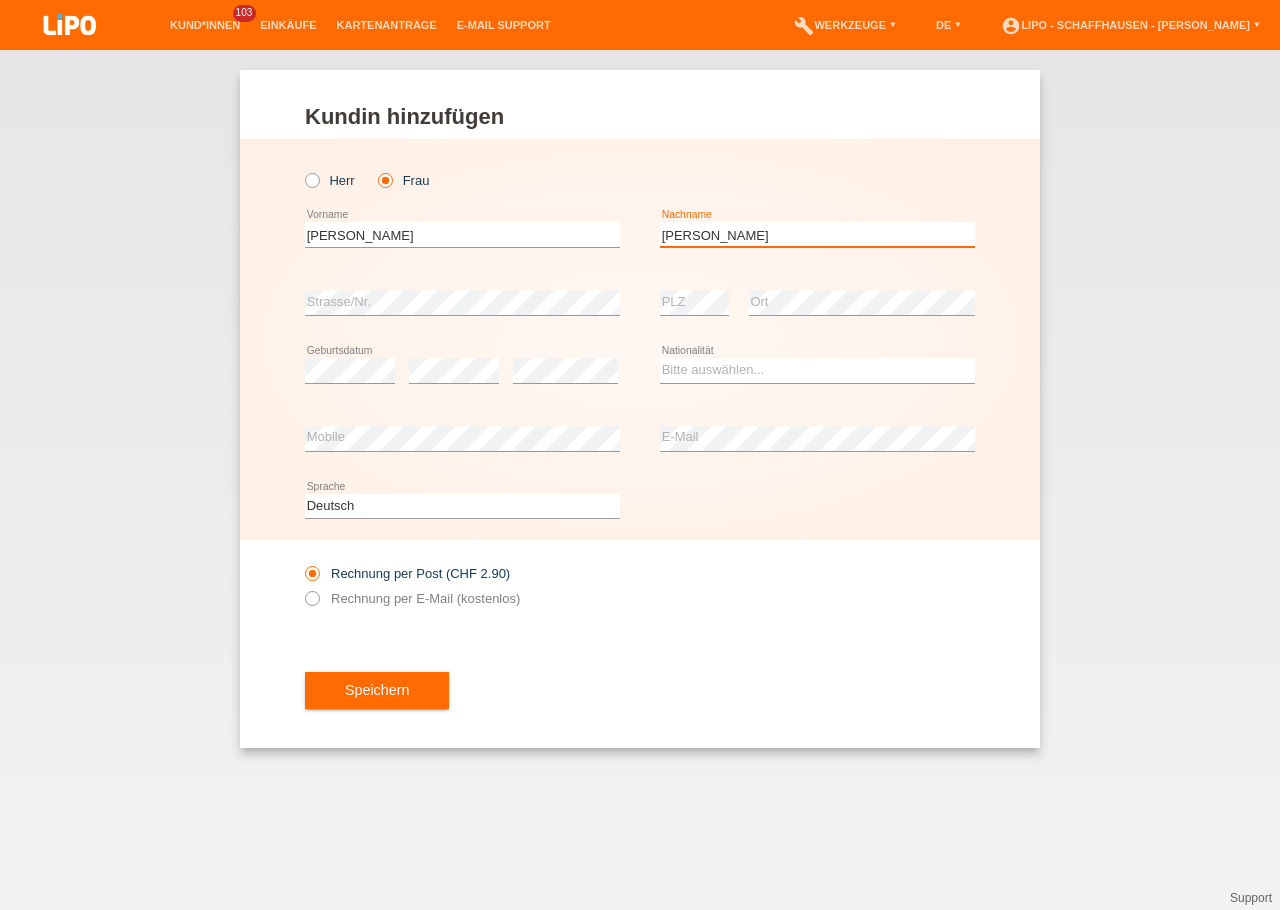 type on "[PERSON_NAME]" 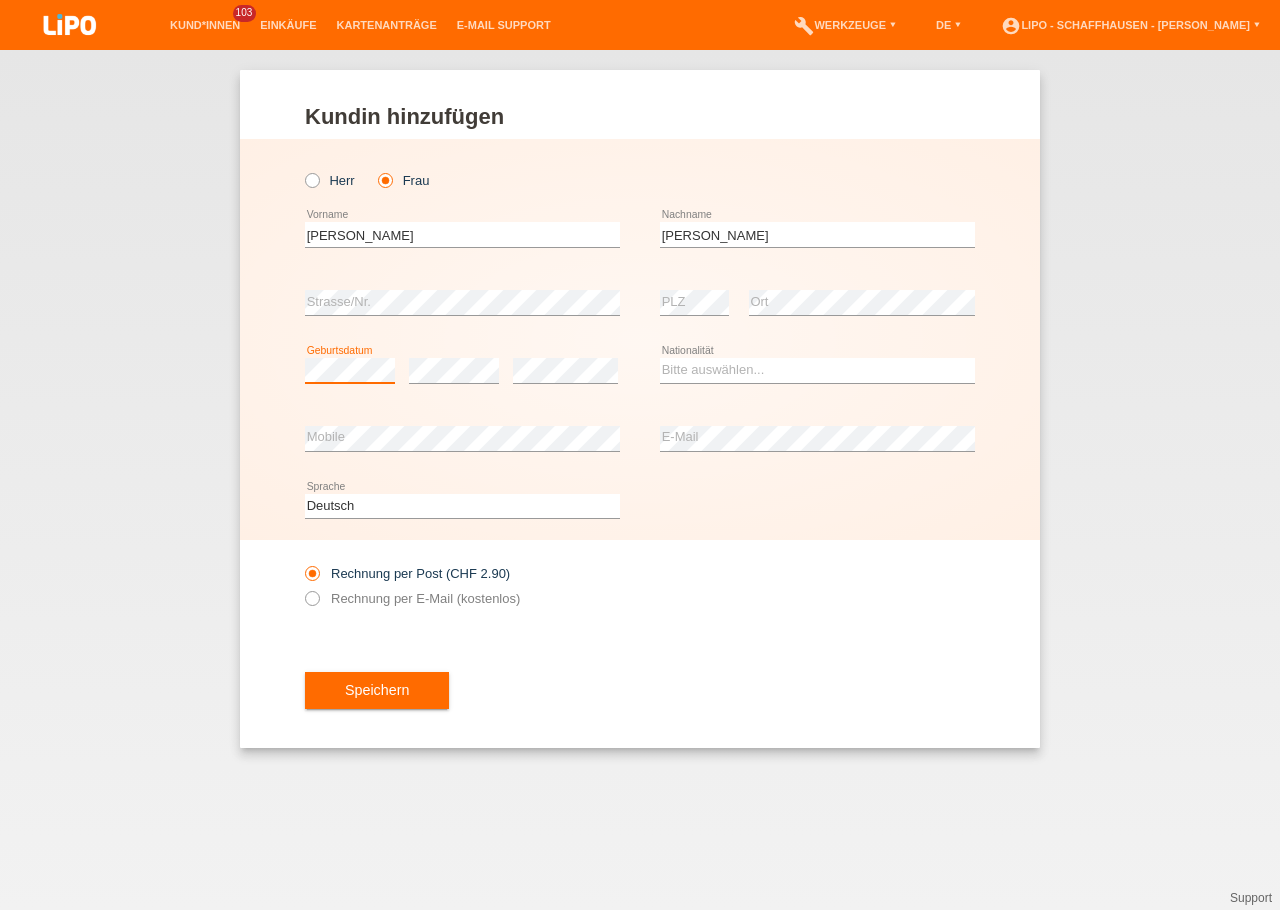 scroll, scrollTop: 0, scrollLeft: 0, axis: both 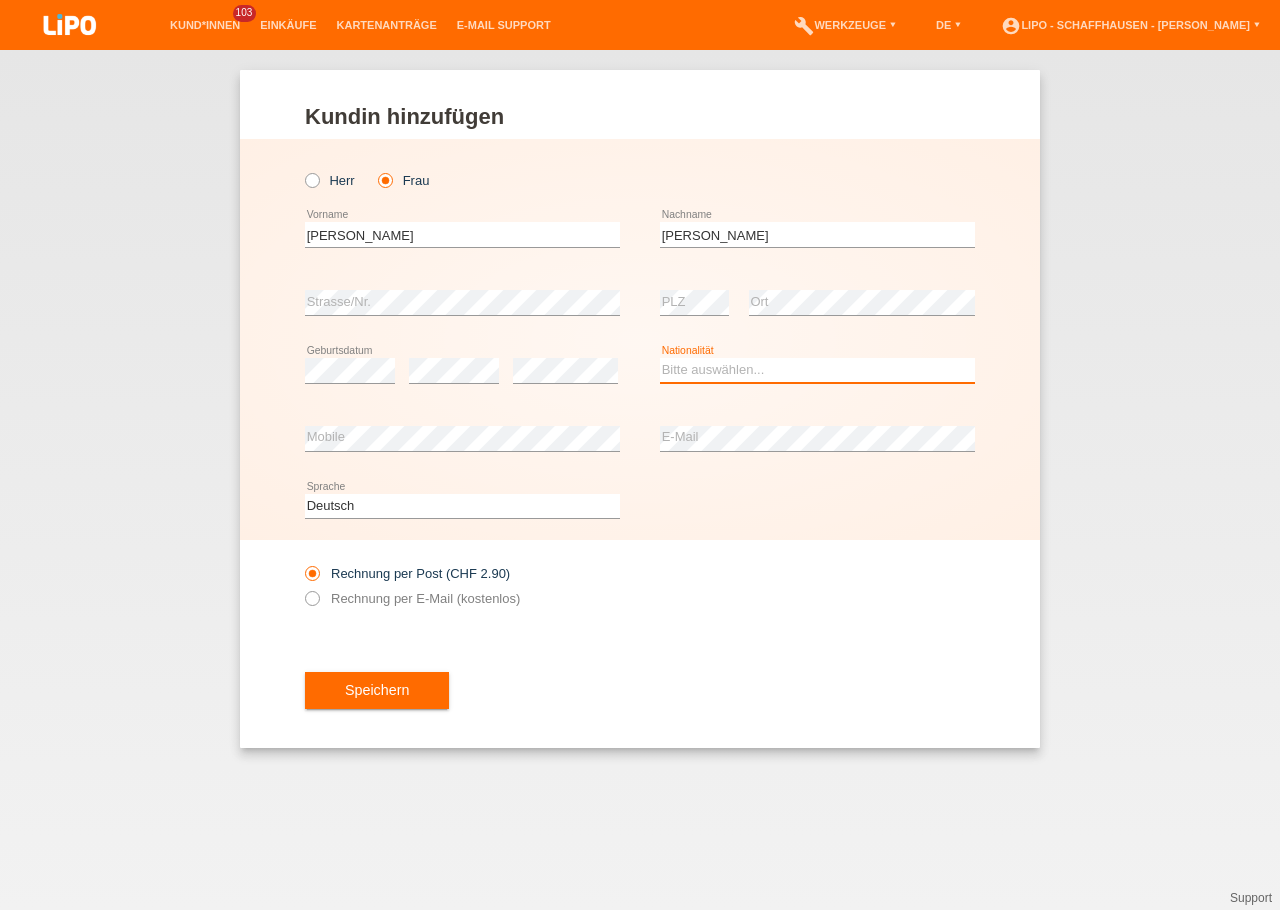 click on "Bitte auswählen...
Schweiz
Deutschland
Liechtenstein
Österreich
------------
Afghanistan
Ägypten
Åland
Albanien
Algerien" at bounding box center [817, 370] 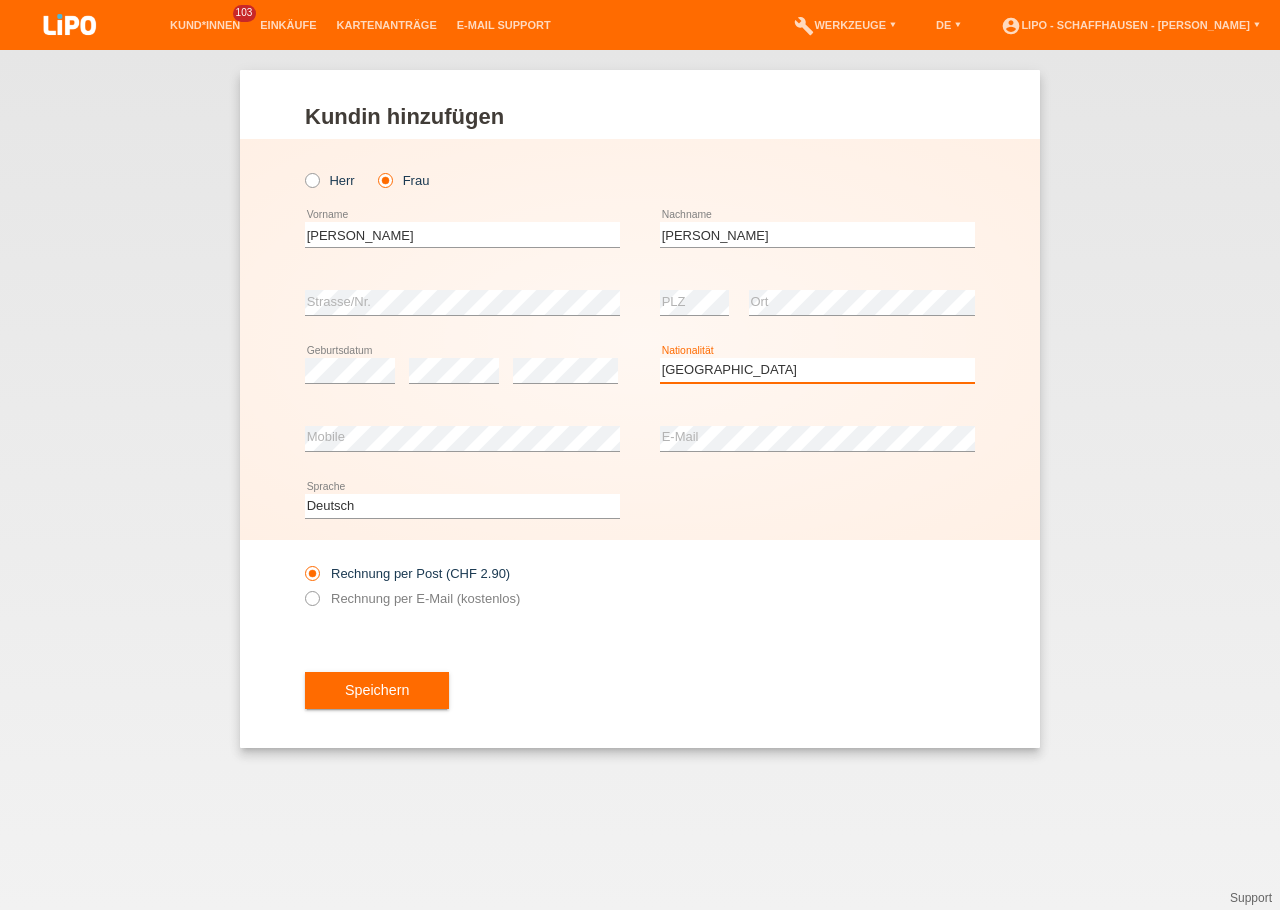 click on "Schweiz" at bounding box center (0, 0) 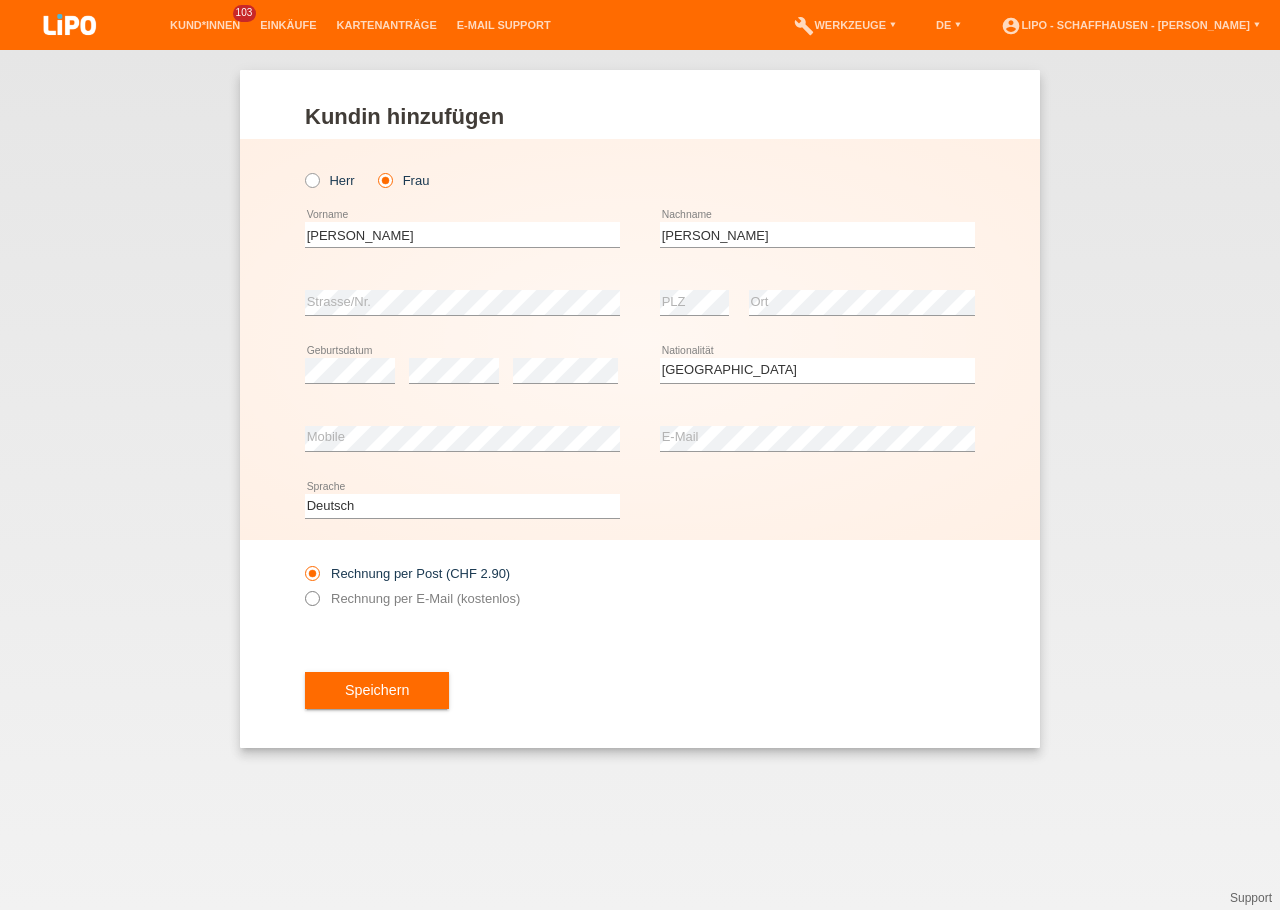click at bounding box center (302, 588) 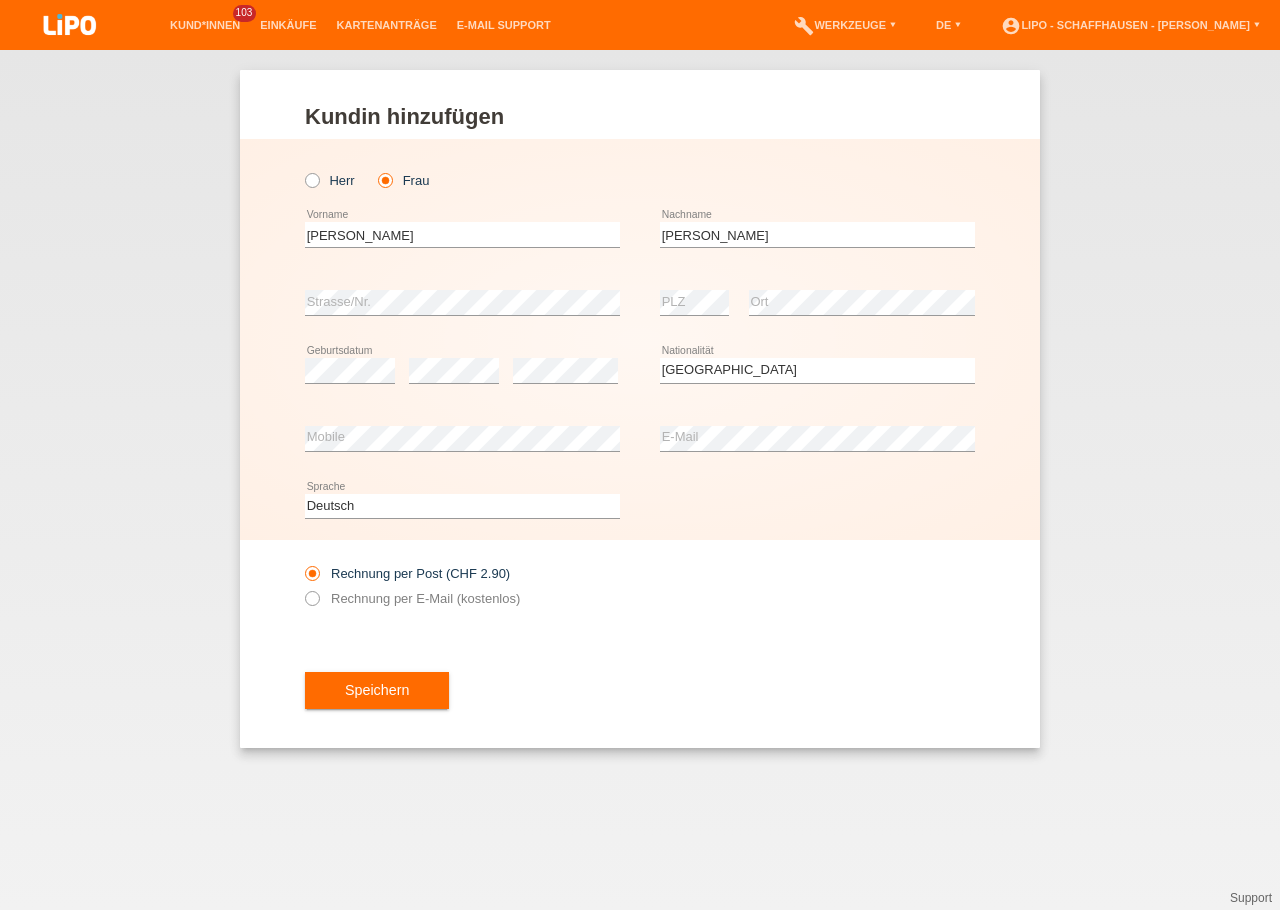 click on "error
E-Mail" at bounding box center (817, 439) 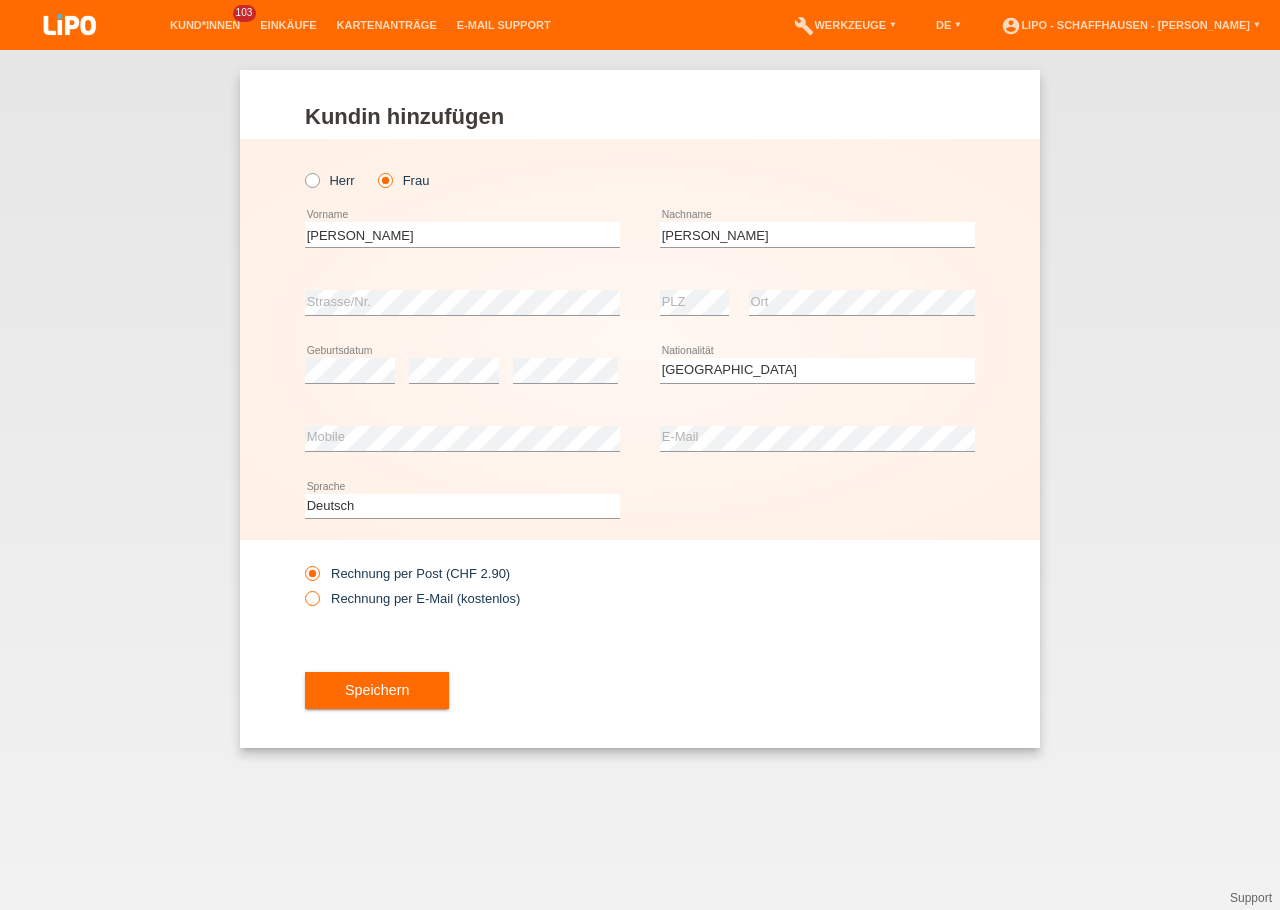 click on "Rechnung per E-Mail                                                                                            (kostenlos)" at bounding box center [412, 598] 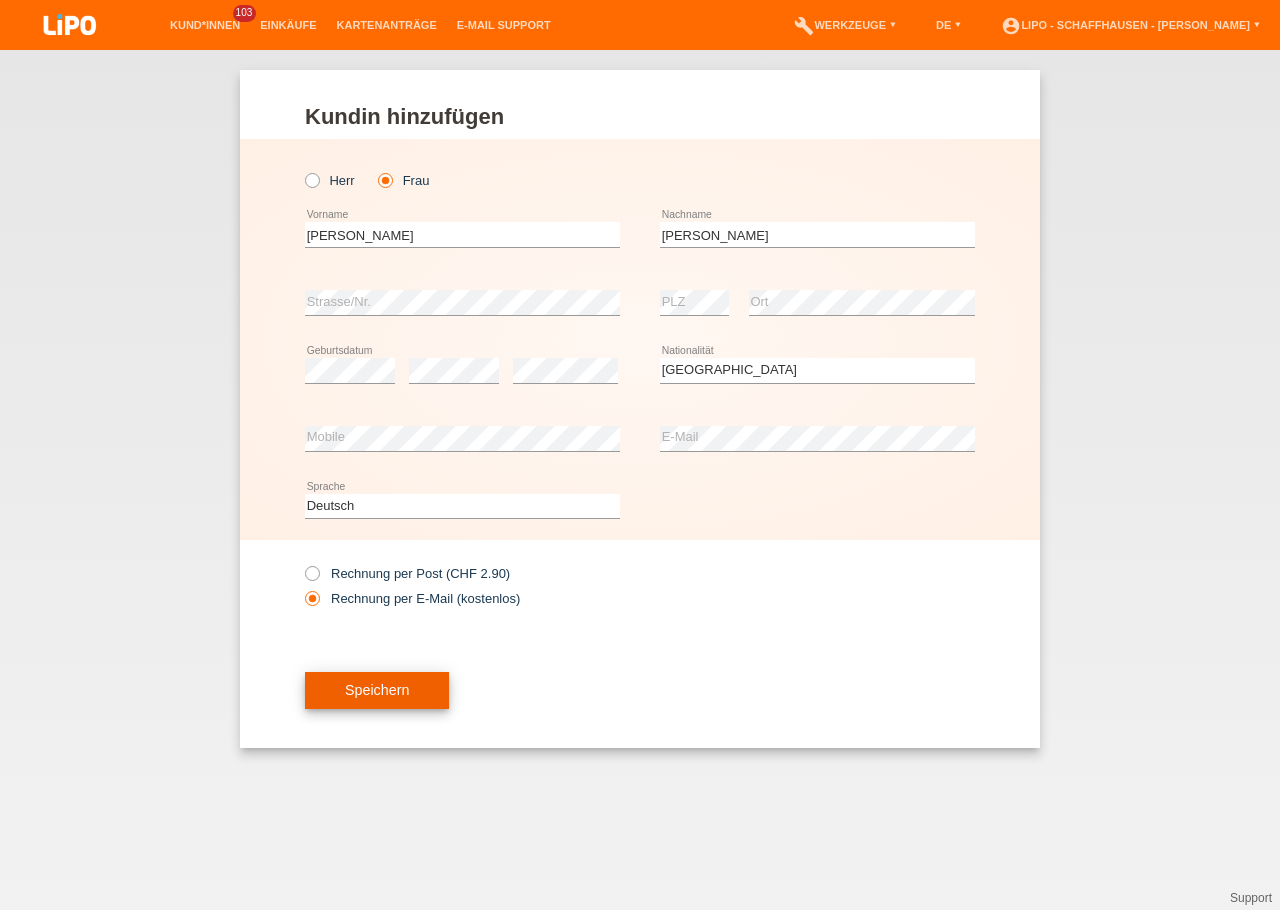 click on "Speichern" at bounding box center (377, 690) 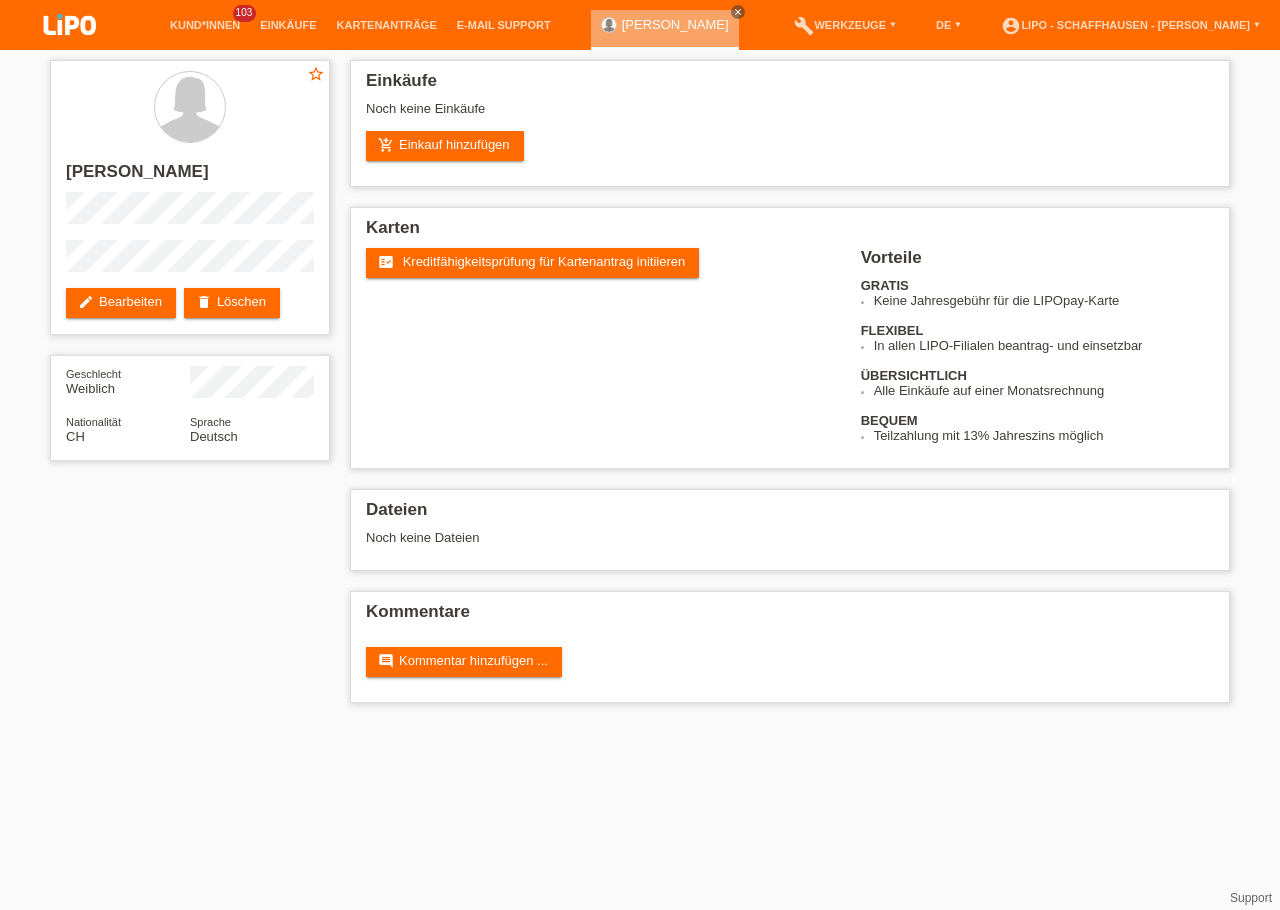 scroll, scrollTop: 0, scrollLeft: 0, axis: both 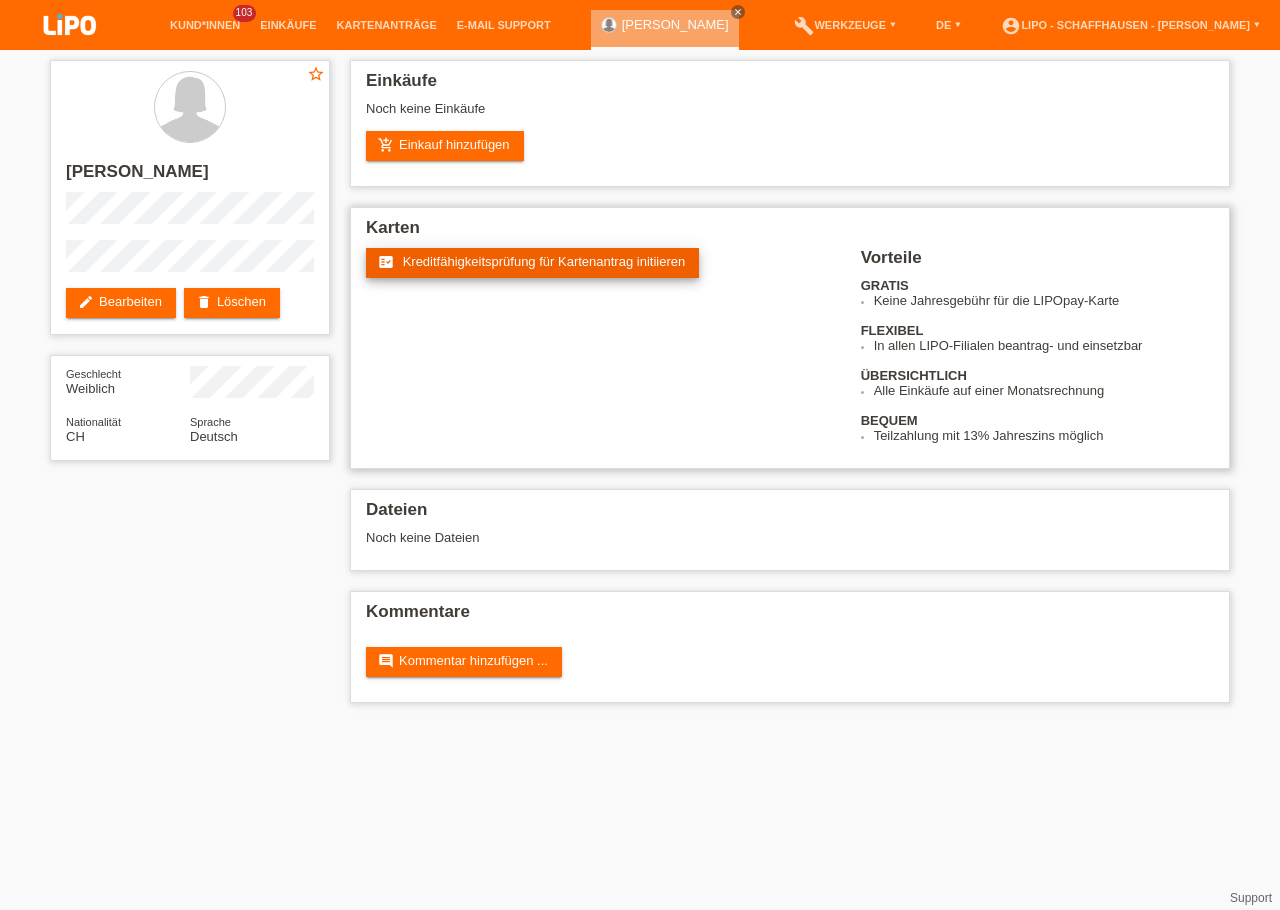 click on "fact_check
Kreditfähigkeitsprüfung für Kartenantrag initiieren" at bounding box center [532, 263] 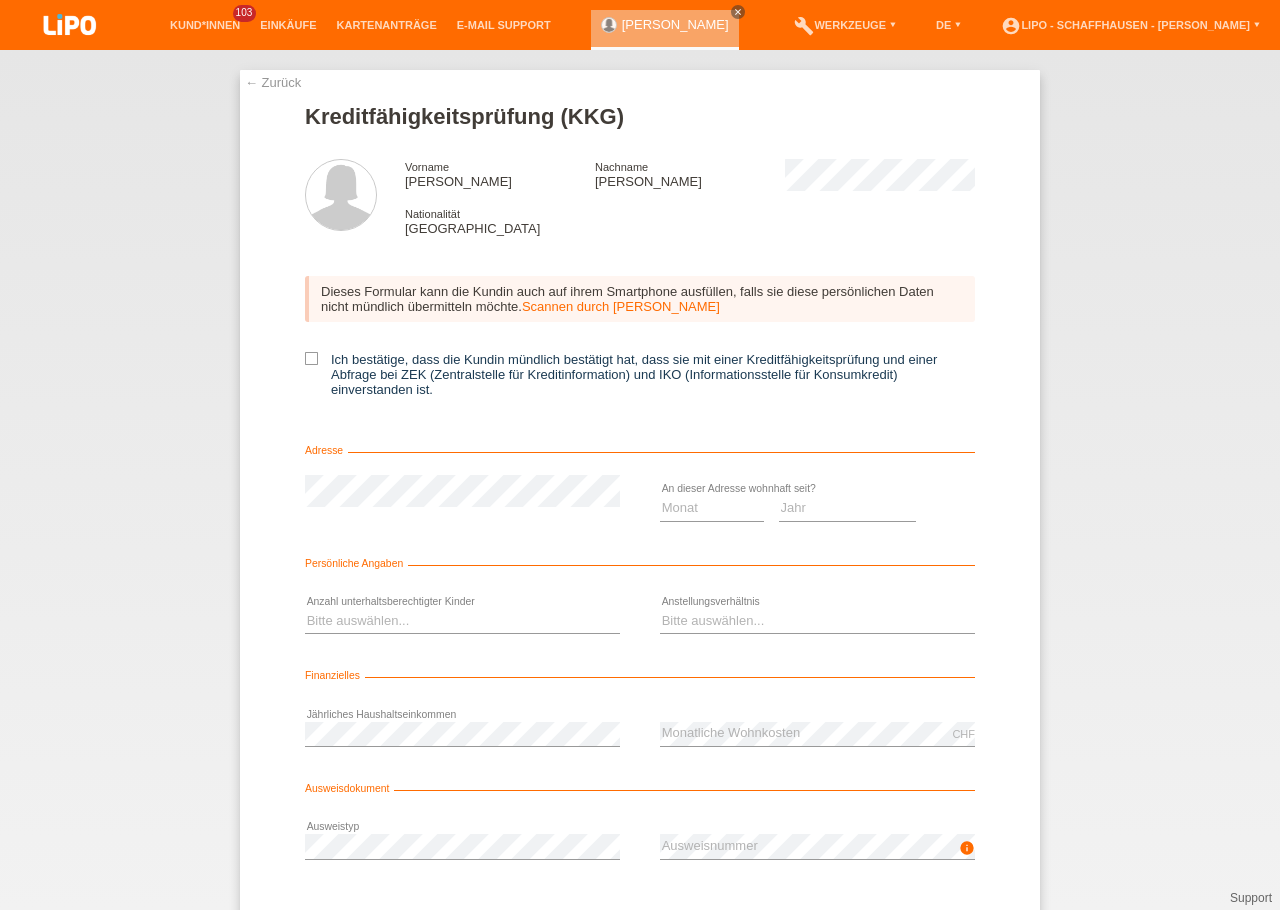scroll, scrollTop: 0, scrollLeft: 0, axis: both 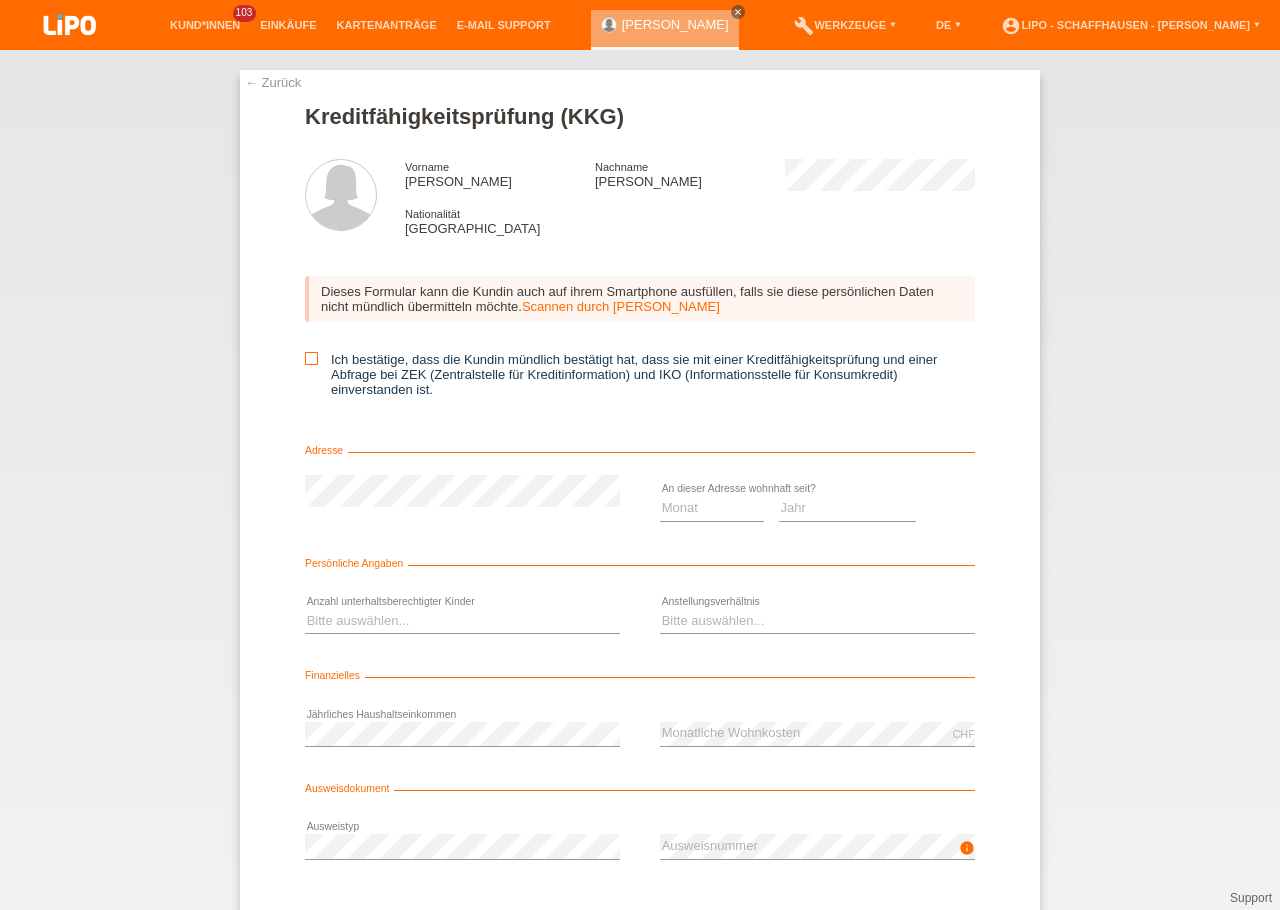 click on "Ich bestätige, dass die Kundin mündlich bestätigt hat, dass sie mit einer Kreditfähigkeitsprüfung und einer Abfrage bei ZEK (Zentralstelle für Kreditinformation) und IKO (Informationsstelle für Konsumkredit) einverstanden ist." at bounding box center [640, 374] 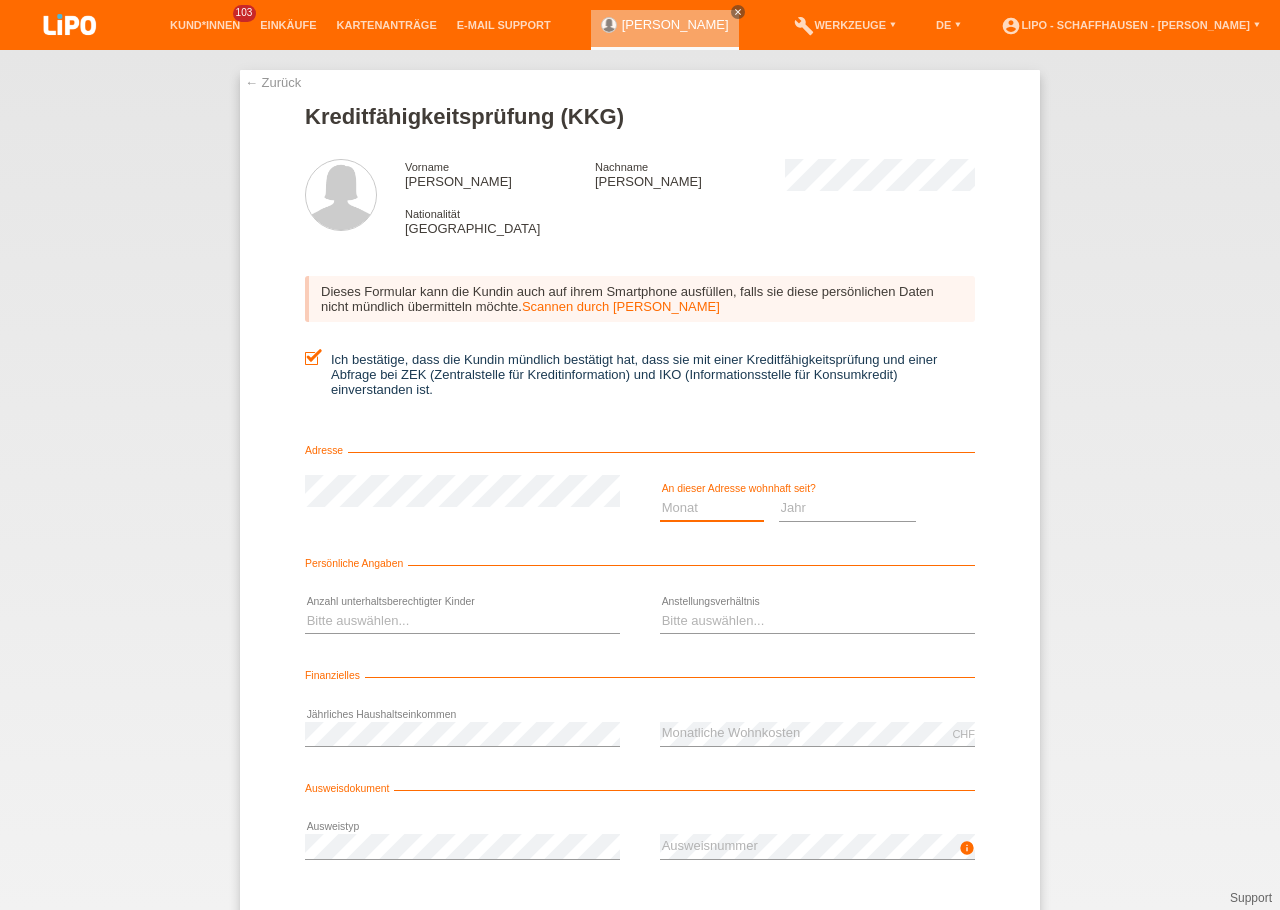 click on "Monat
01
02
03
04
05
06
07
08
09
10" at bounding box center (712, 508) 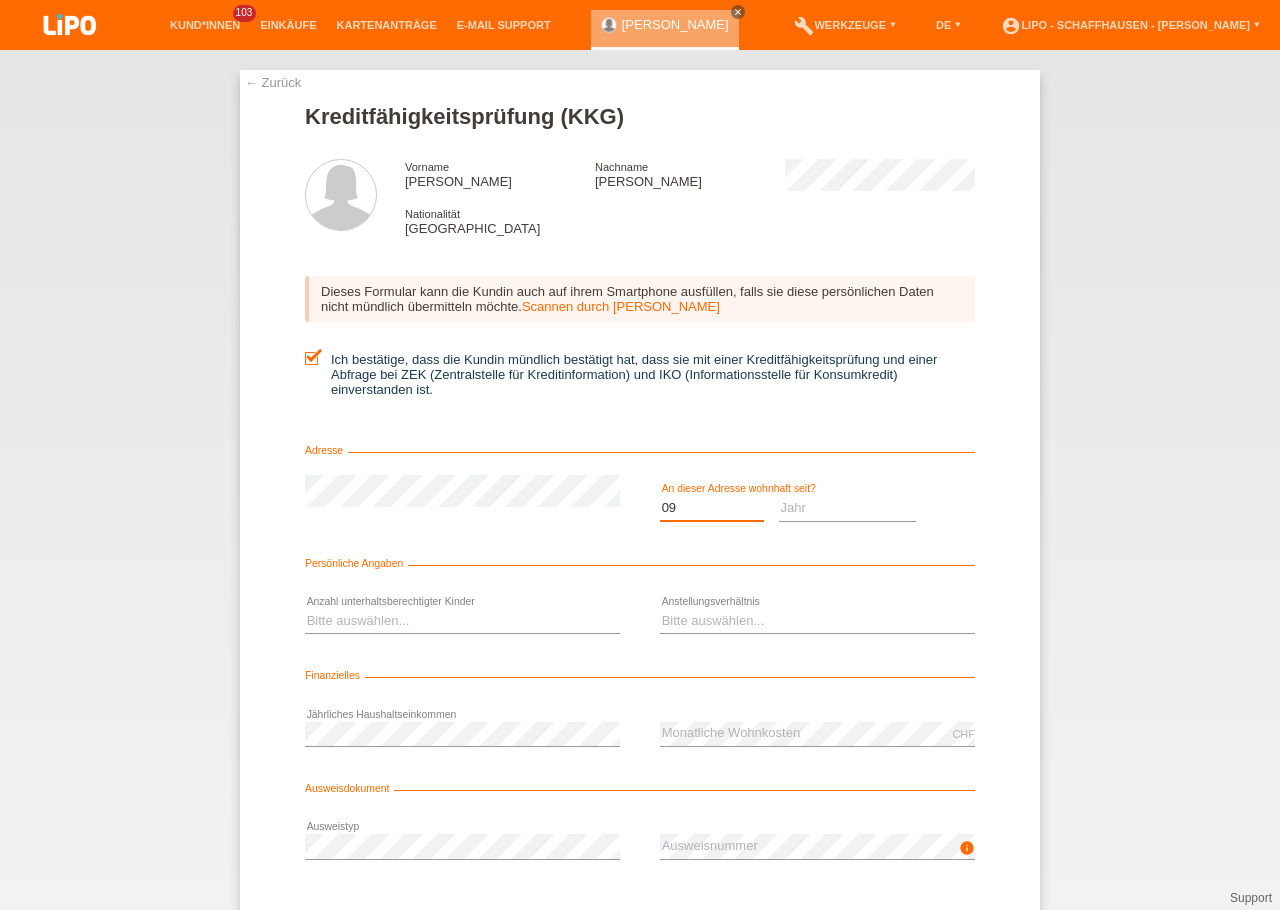 click on "09" at bounding box center [0, 0] 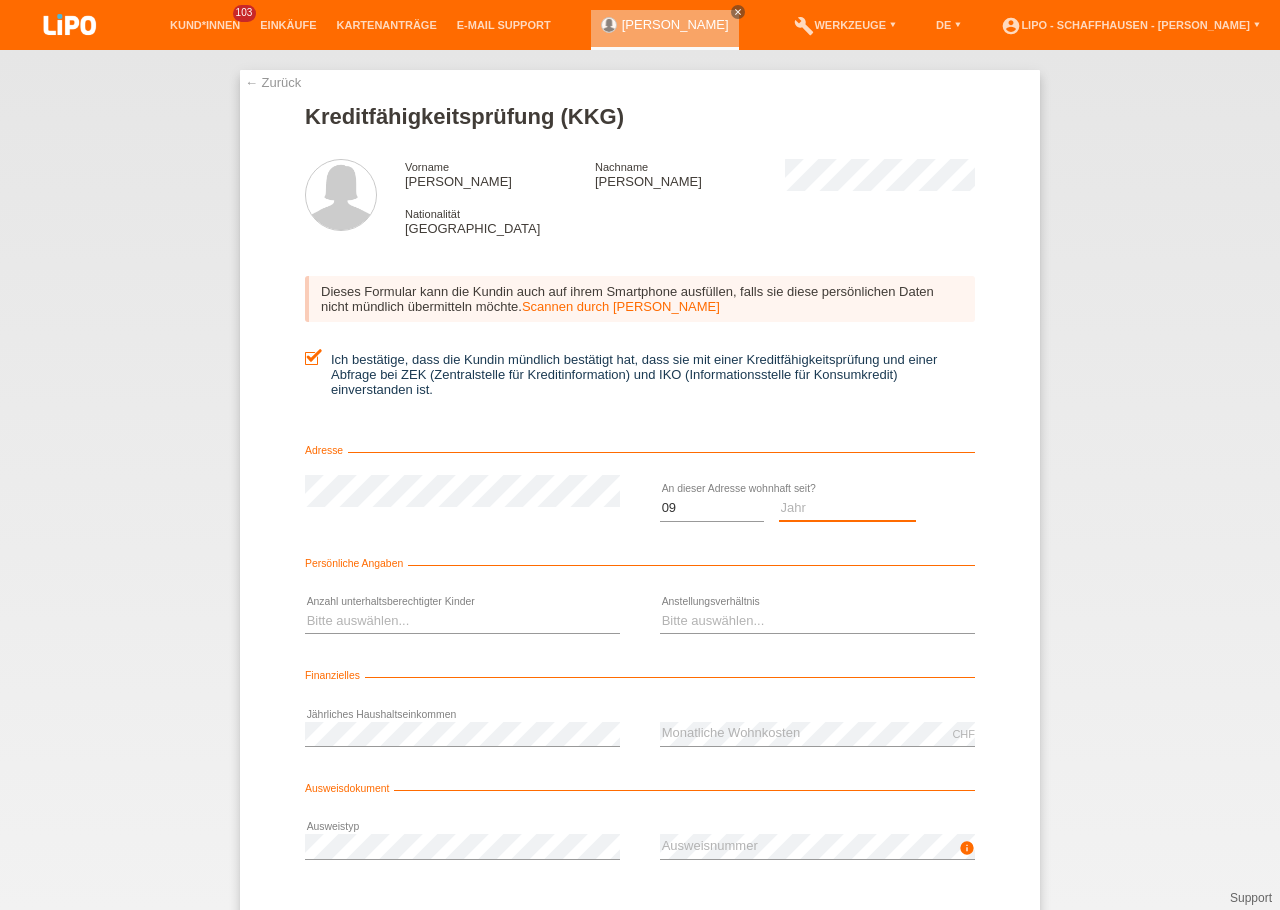 click on "Jahr
2025
2024
2023
2022
2021
2020
2019
2018
2017
2016 2015 2014 2013 2012 2011 2010 2009 2008 2007 2006 2005 2004 2003" at bounding box center [848, 508] 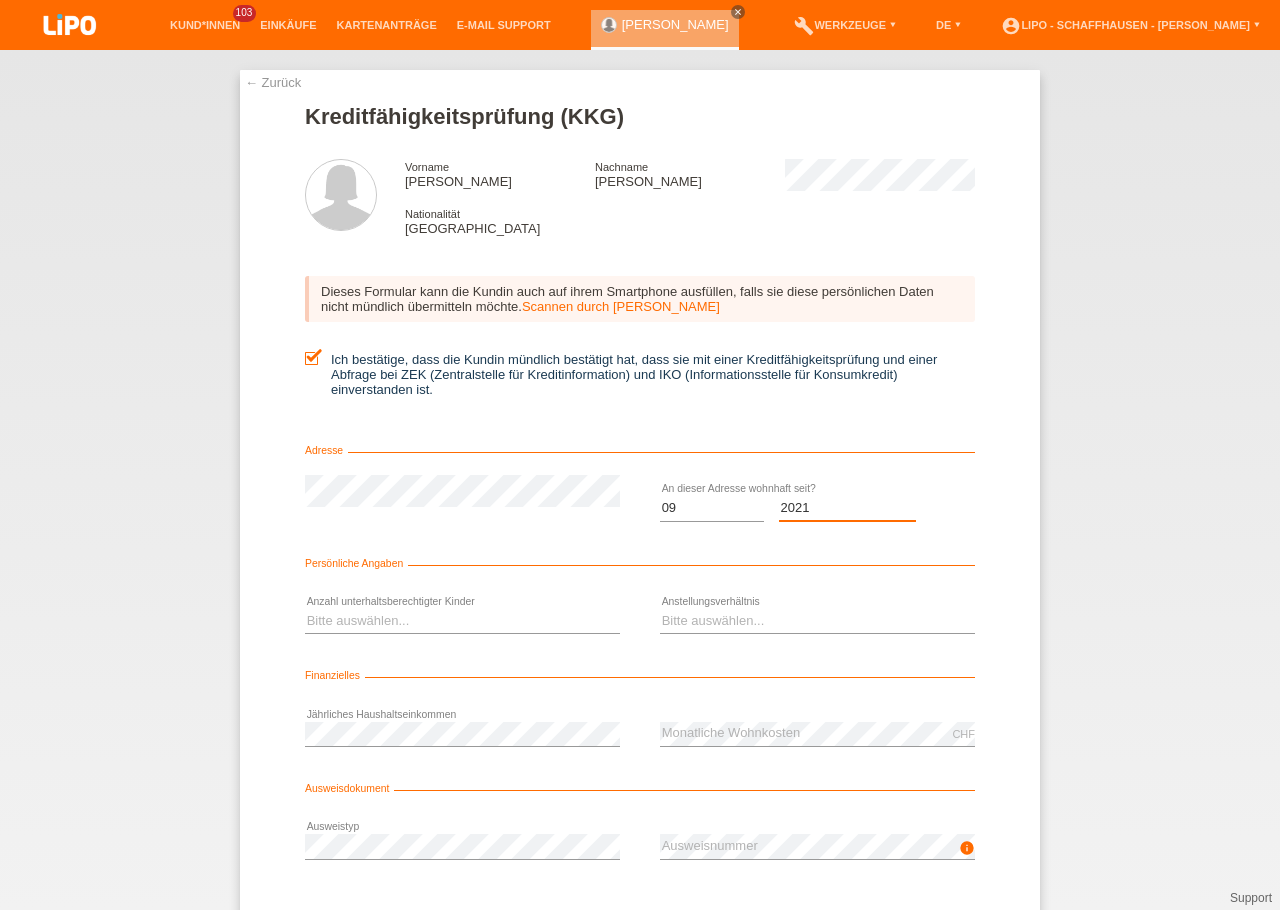 click on "2021" at bounding box center [0, 0] 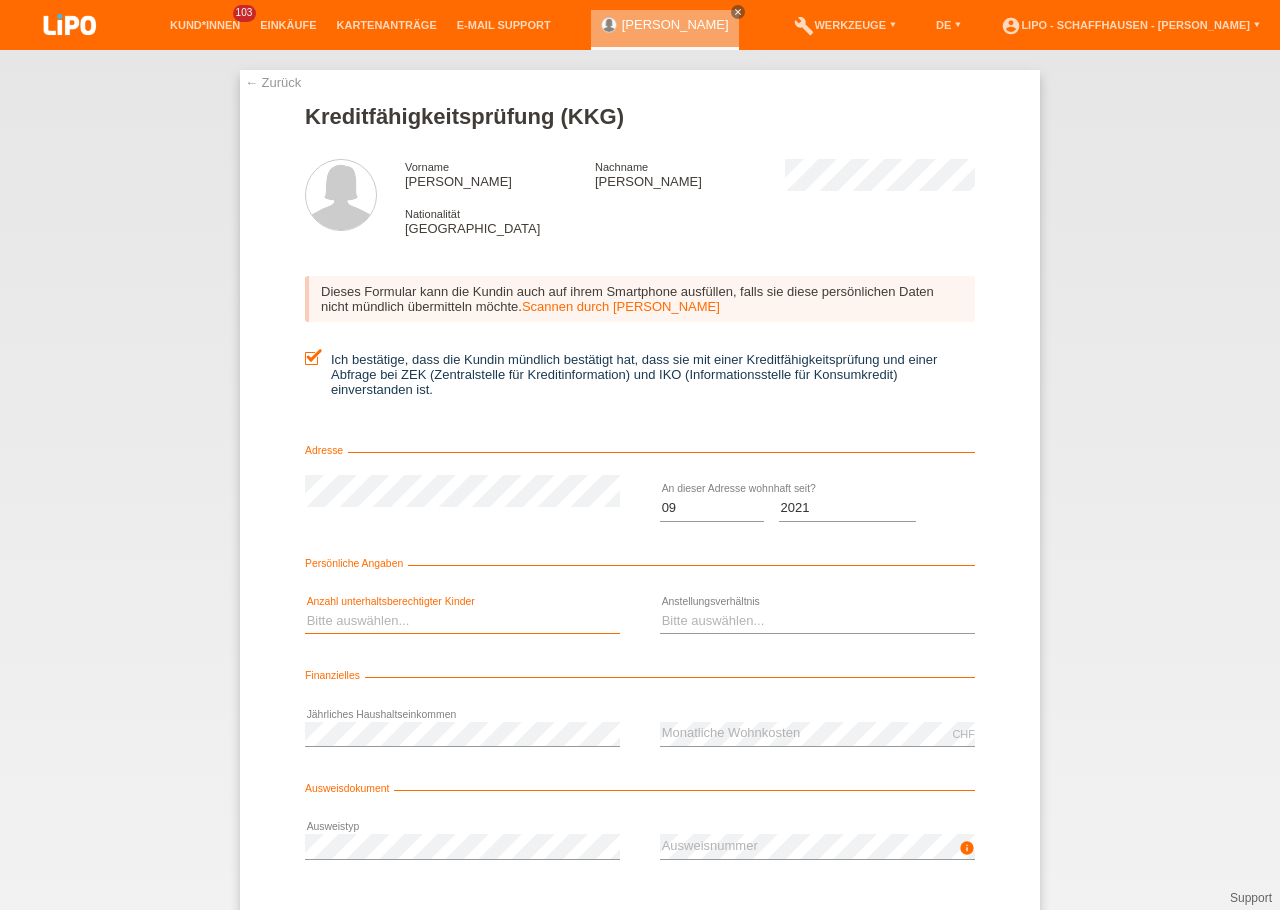 click on "Bitte auswählen...
0
1
2
3
4
5
6
7
8
9" at bounding box center [462, 621] 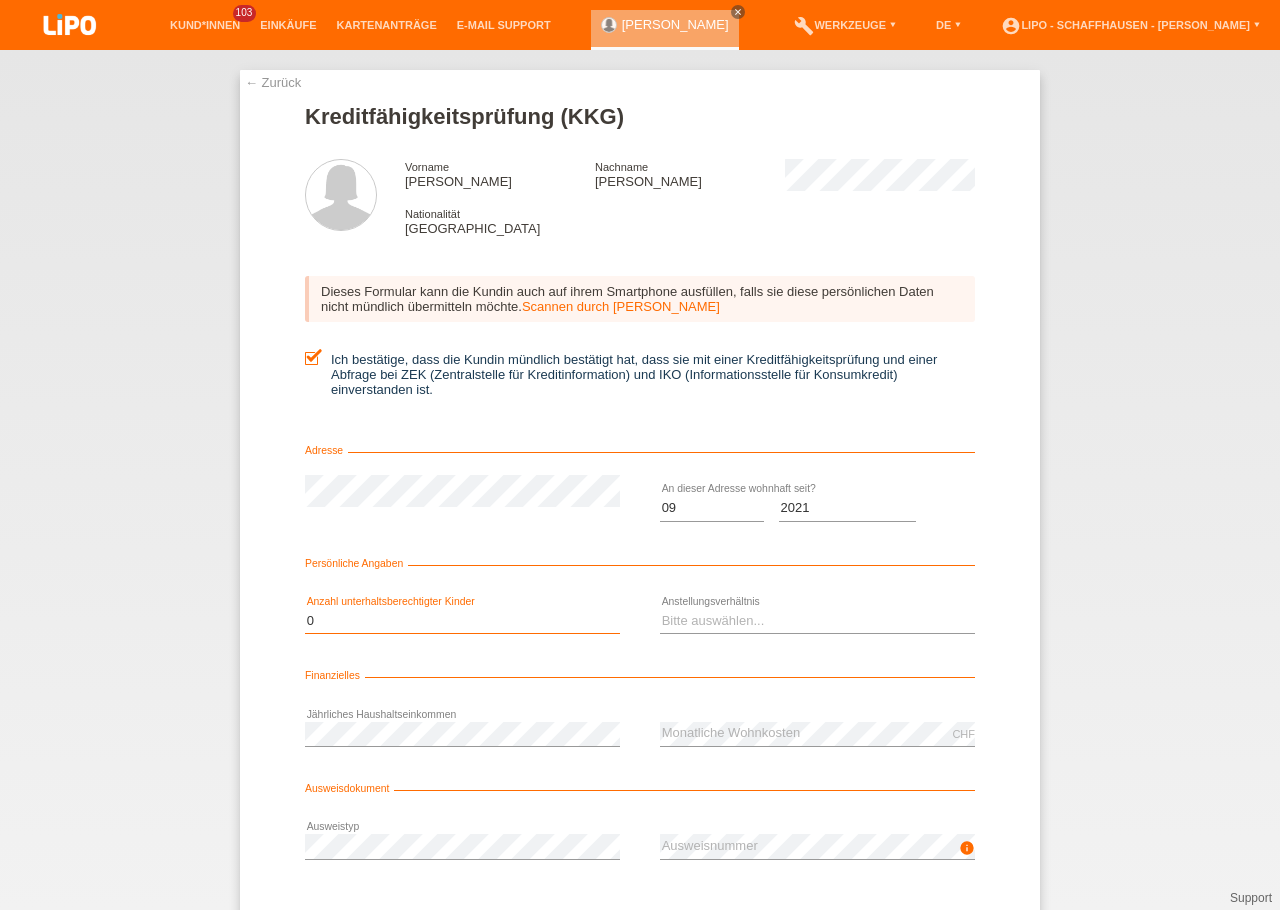 click on "0" at bounding box center (0, 0) 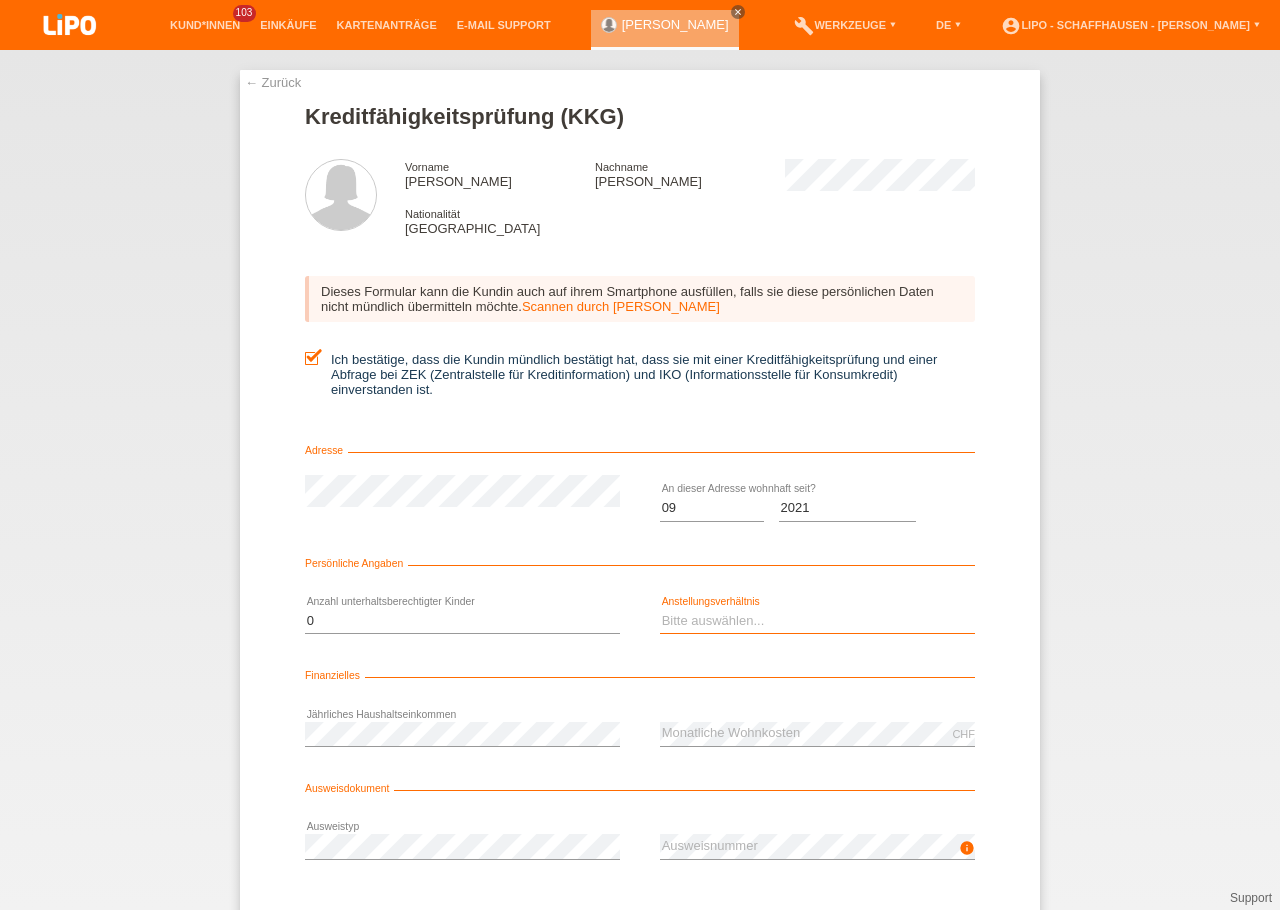 click on "Bitte auswählen...
Unbefristet
Befristet
Lehrling/Student
Pensioniert
Nicht arbeitstätig
Hausfrau/-mann
Selbständig" at bounding box center [817, 621] 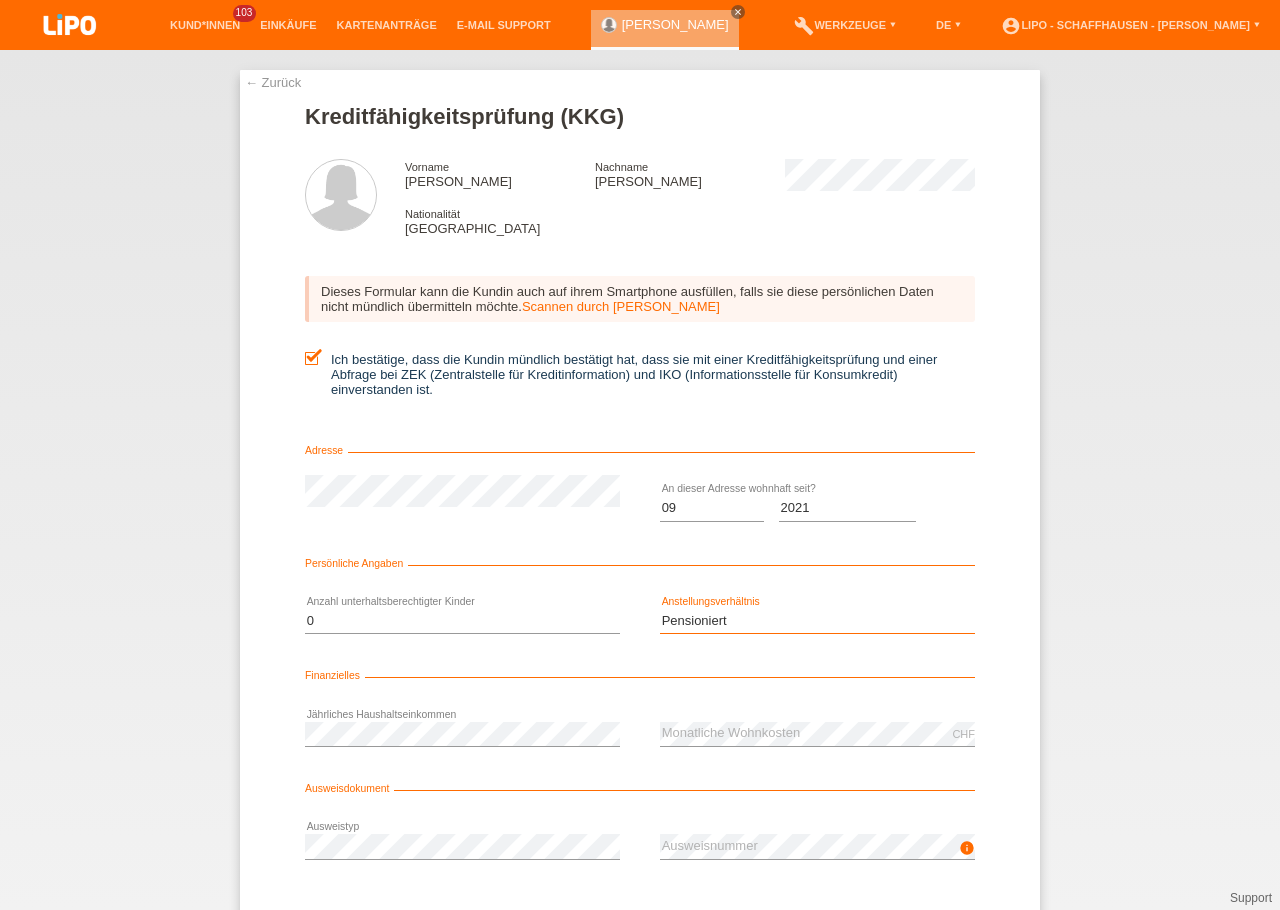 click on "Pensioniert" at bounding box center (0, 0) 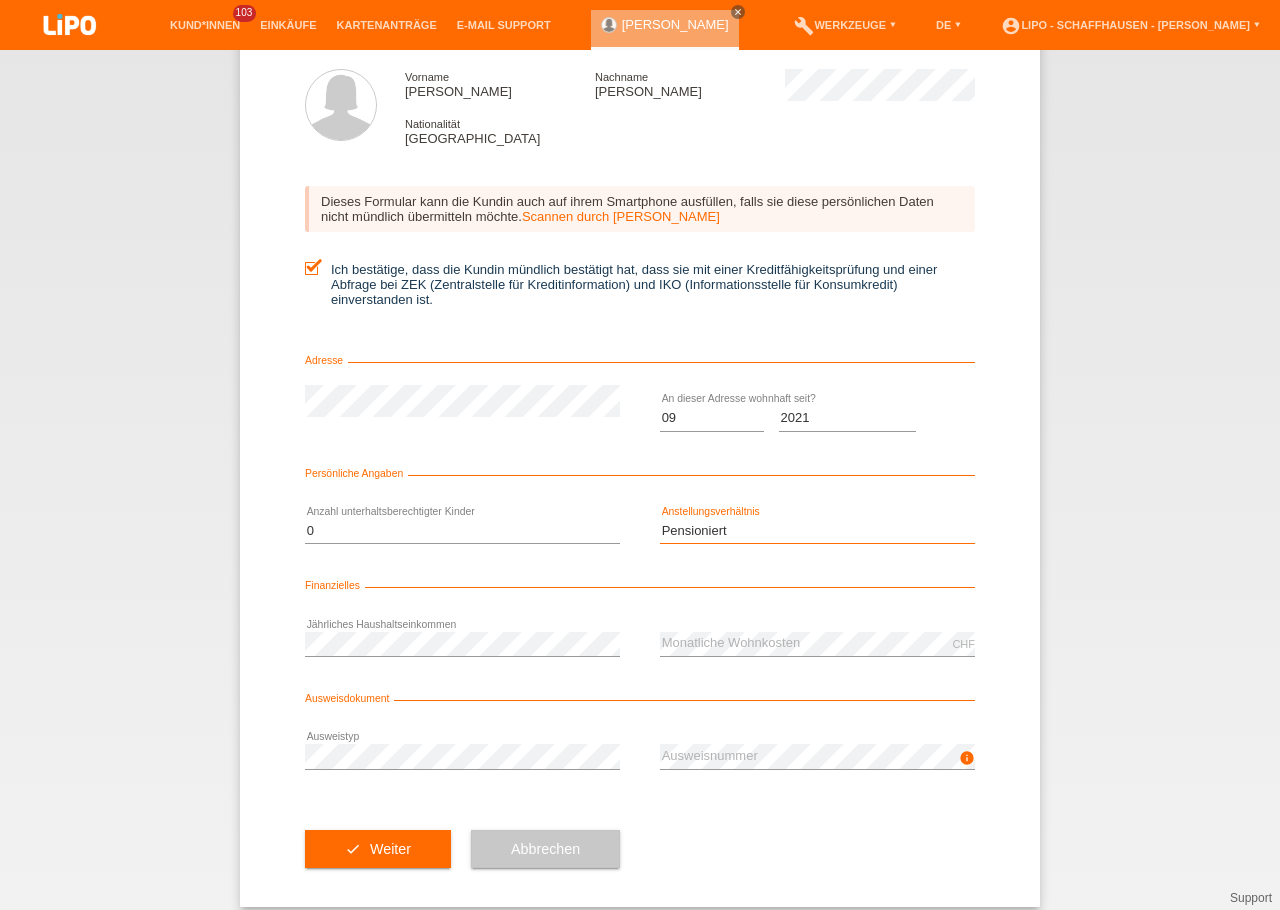 scroll, scrollTop: 90, scrollLeft: 0, axis: vertical 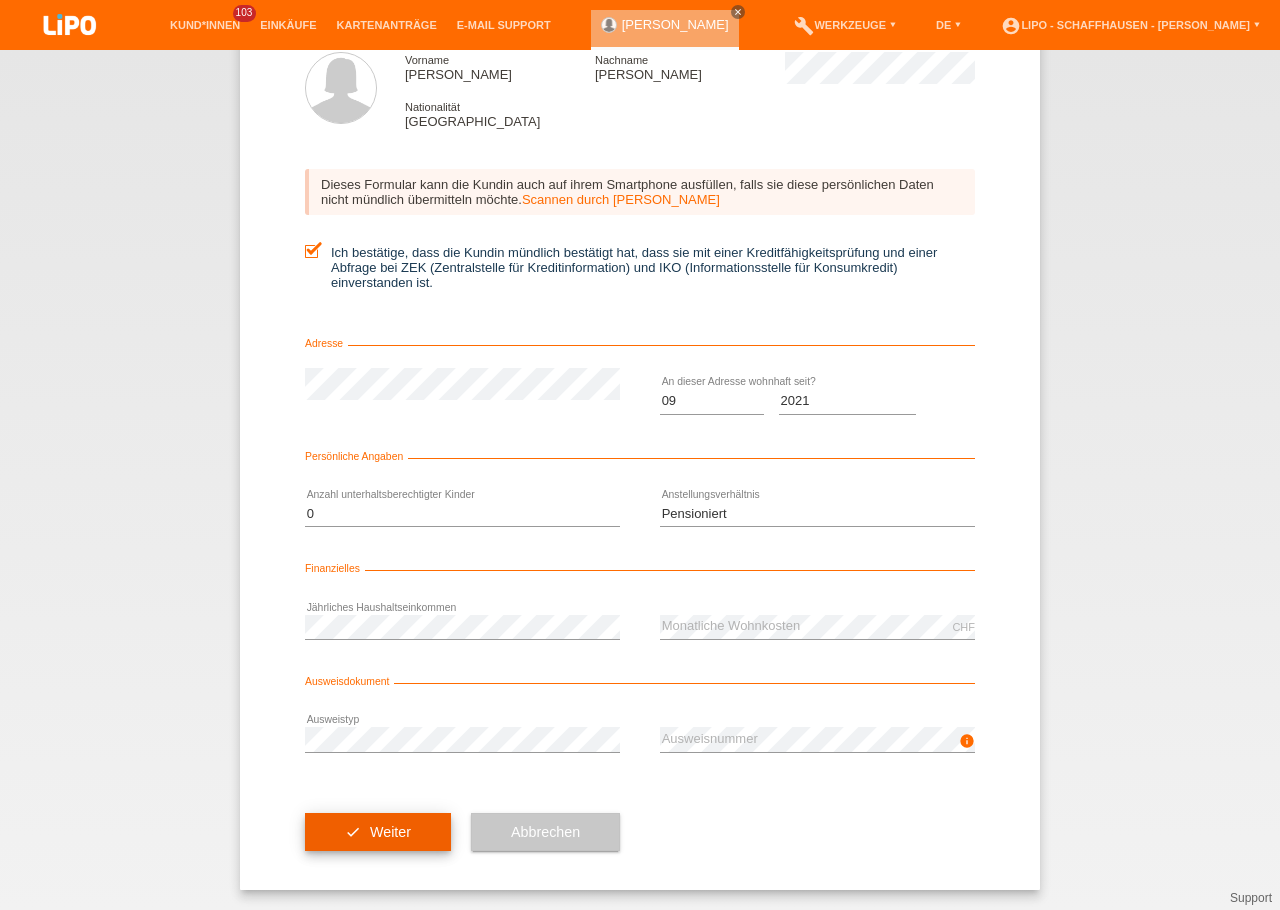 click on "check   Weiter" at bounding box center (378, 832) 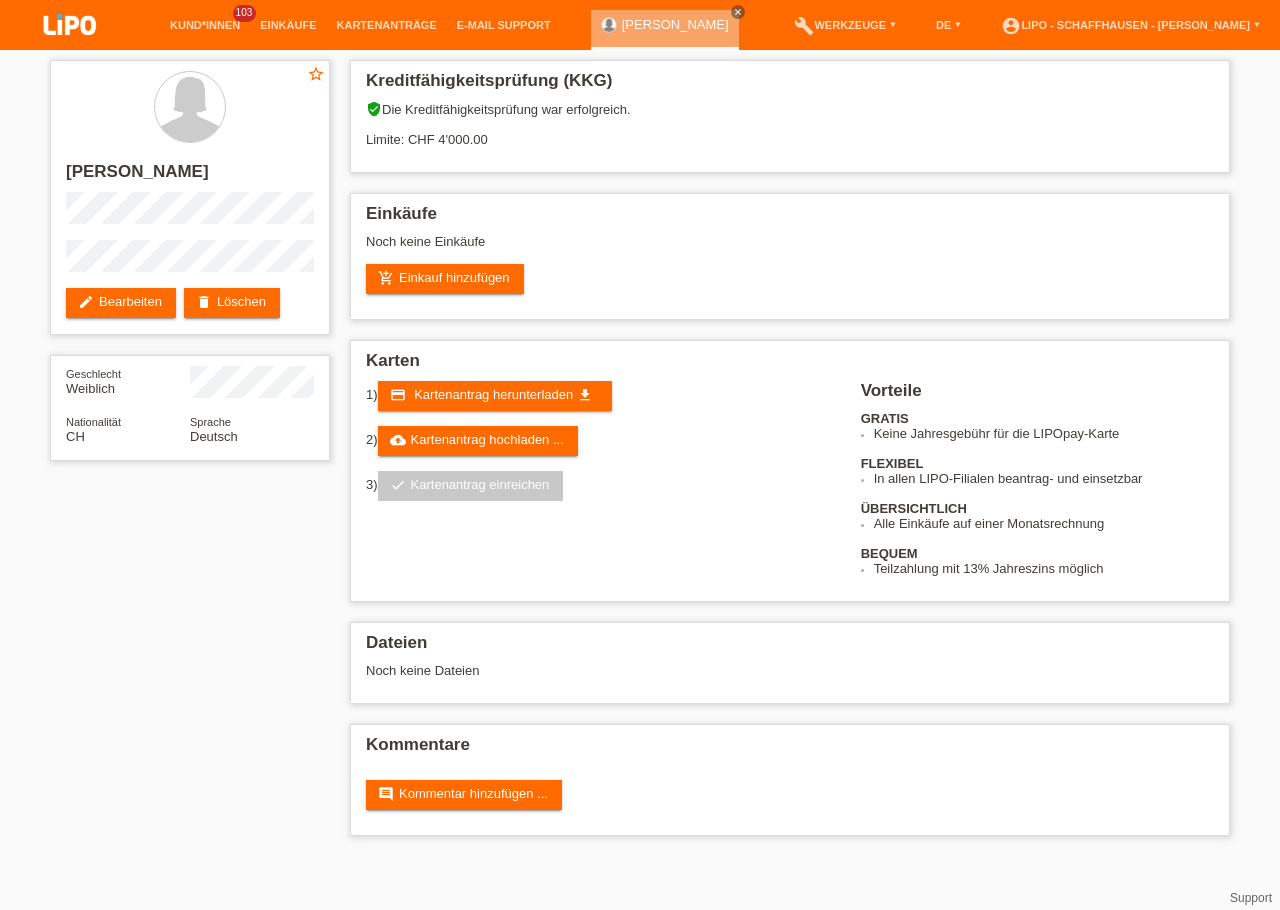 scroll, scrollTop: 0, scrollLeft: 0, axis: both 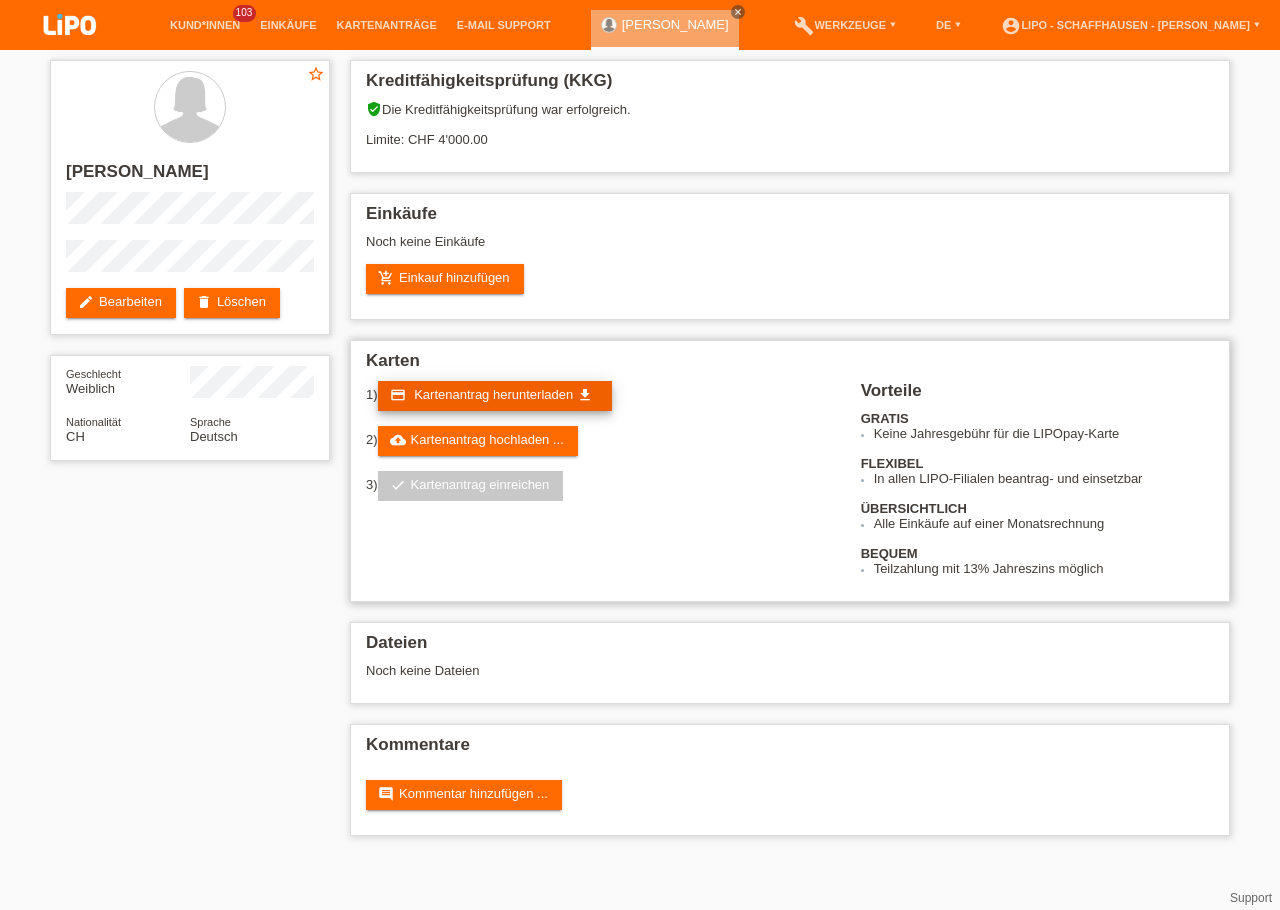 click on "credit_card
Kartenantrag herunterladen
get_app" at bounding box center (495, 396) 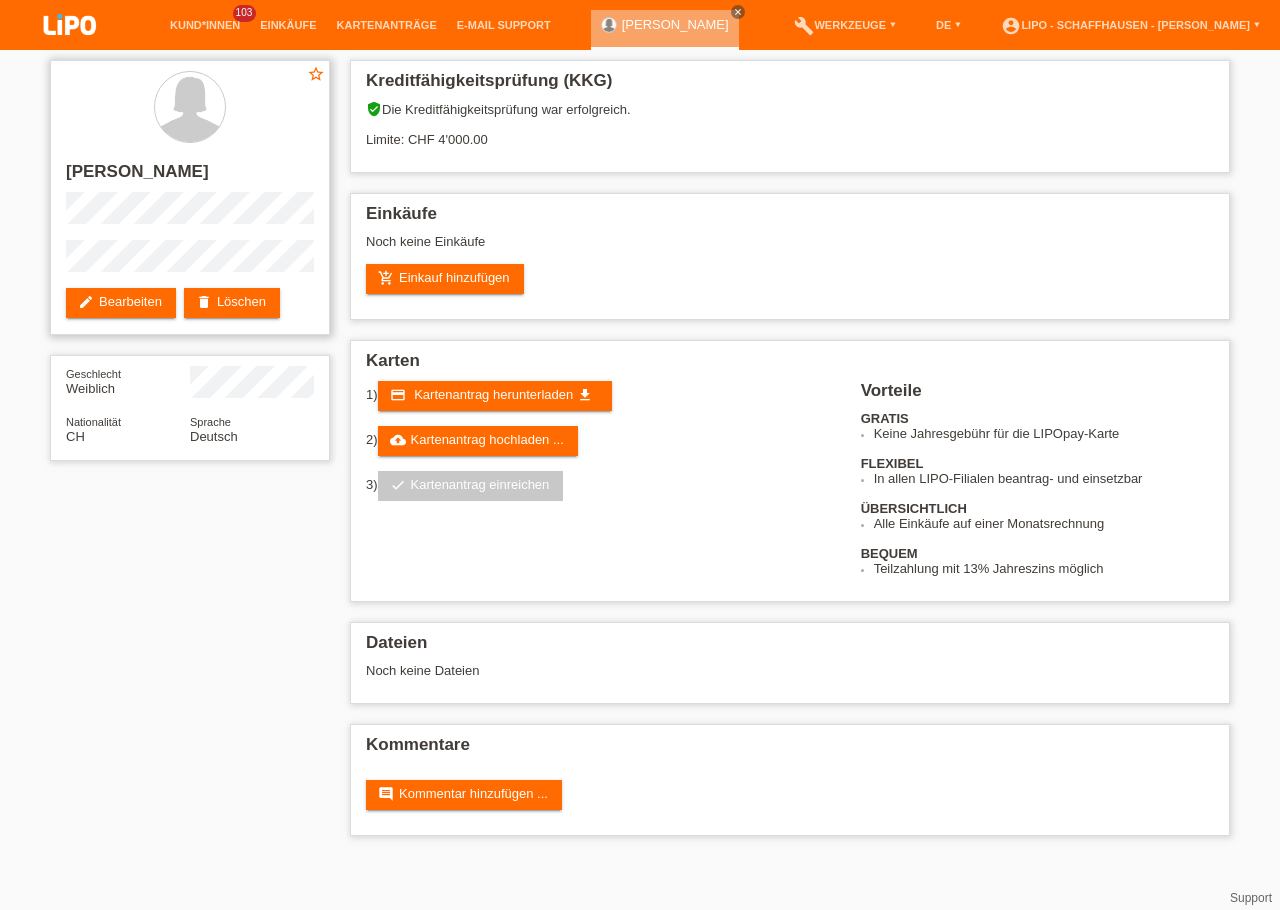 click on "star_border
[PERSON_NAME]
edit  Bearbeiten
delete  Löschen" at bounding box center [190, 197] 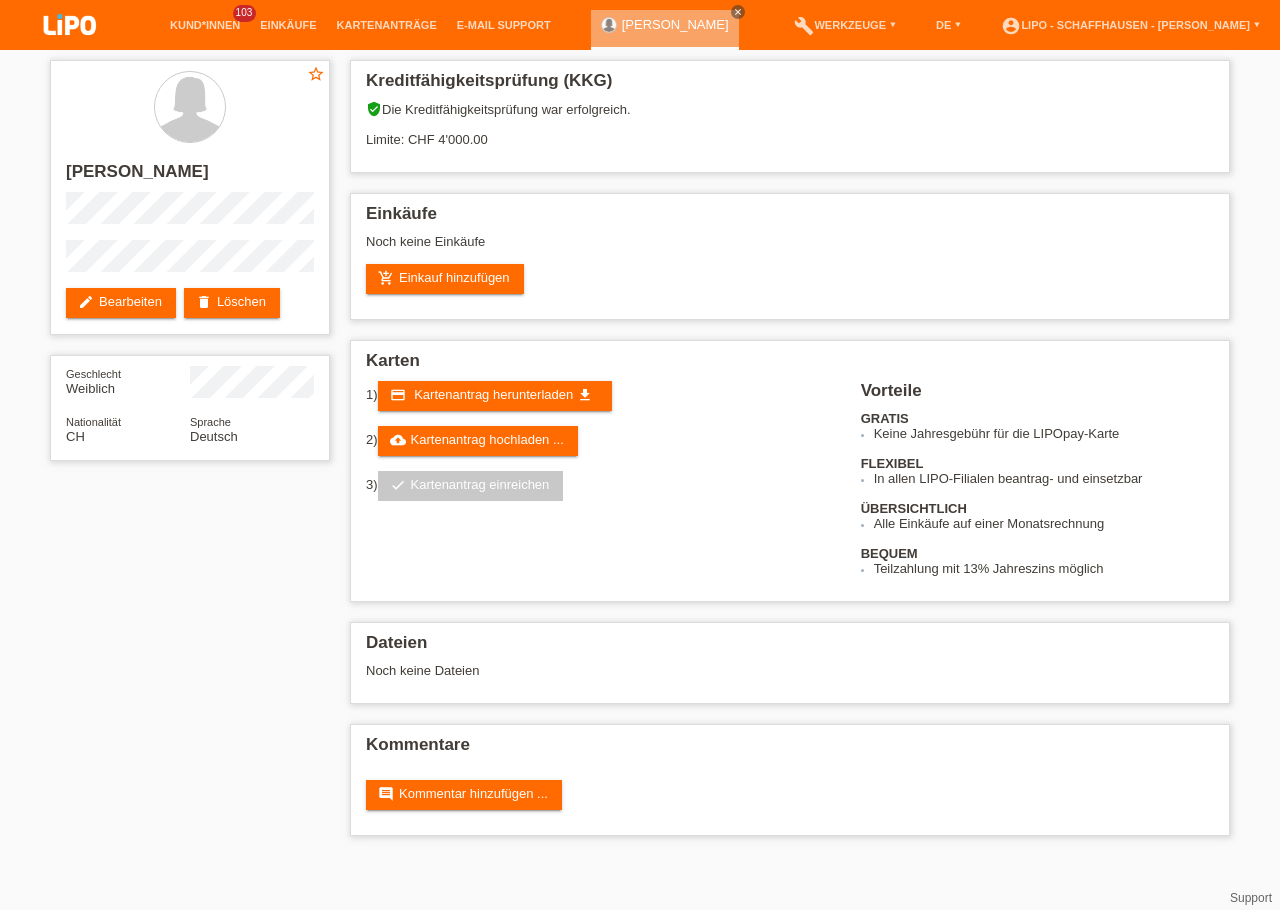 click on "account_circle  LIPO - Schaffhausen - [PERSON_NAME] ▾" at bounding box center [1130, 25] 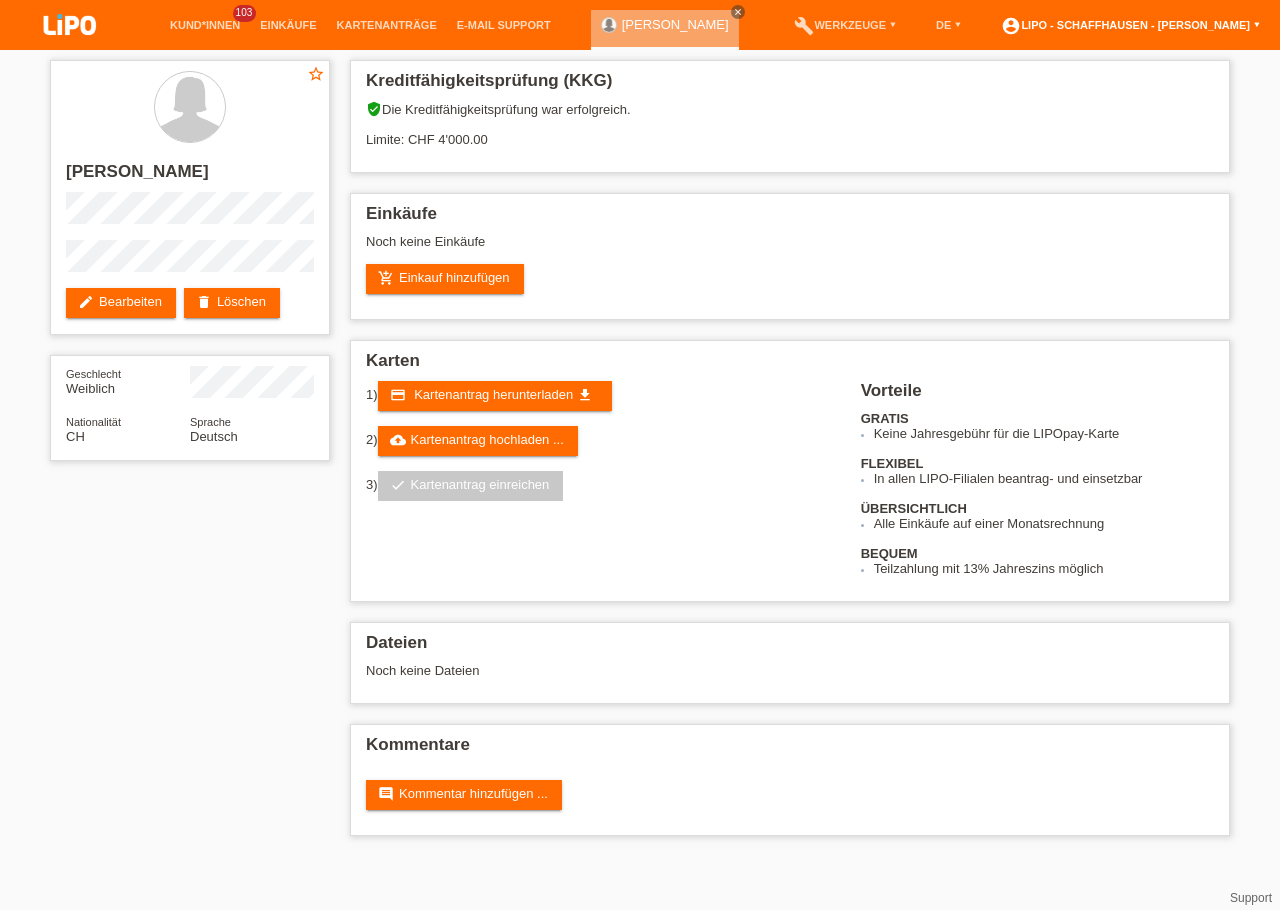 click on "account_circle  LIPO - Schaffhausen - [PERSON_NAME] ▾" at bounding box center [1130, 25] 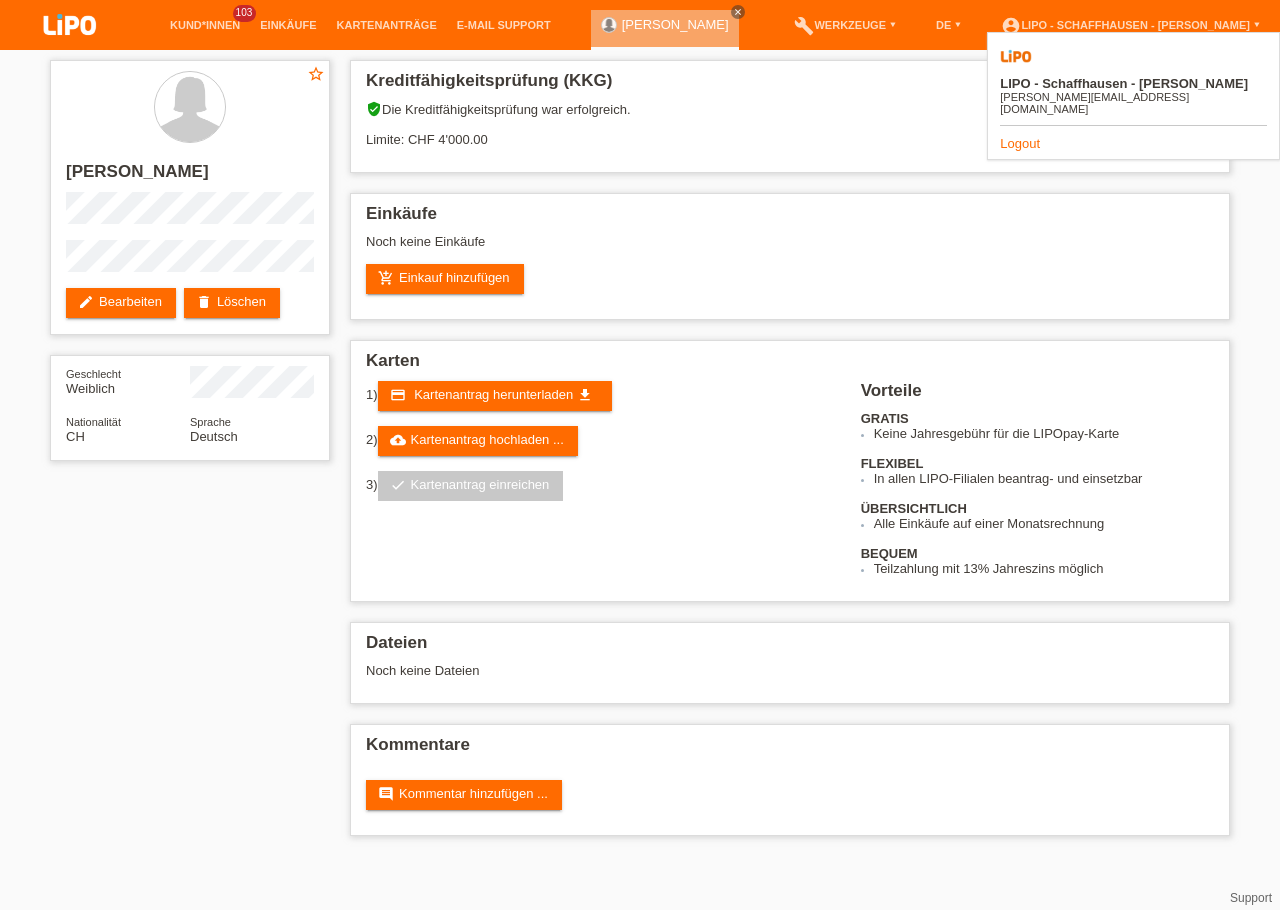 click on "Logout" at bounding box center (1020, 143) 